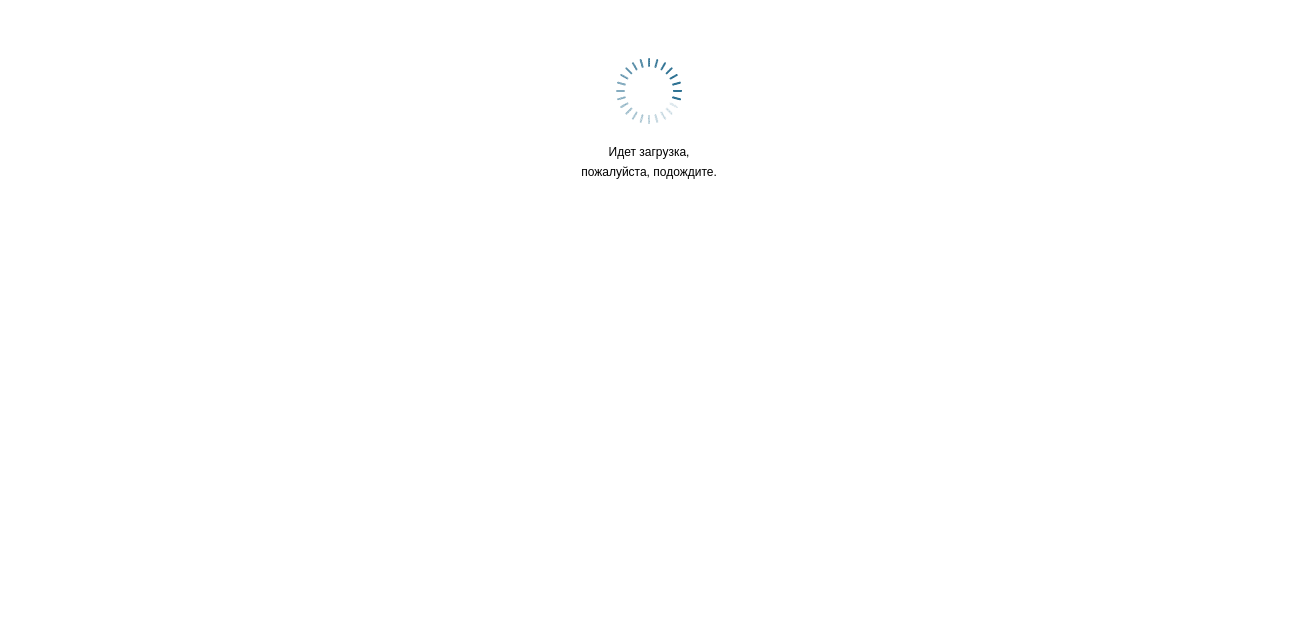 scroll, scrollTop: 0, scrollLeft: 0, axis: both 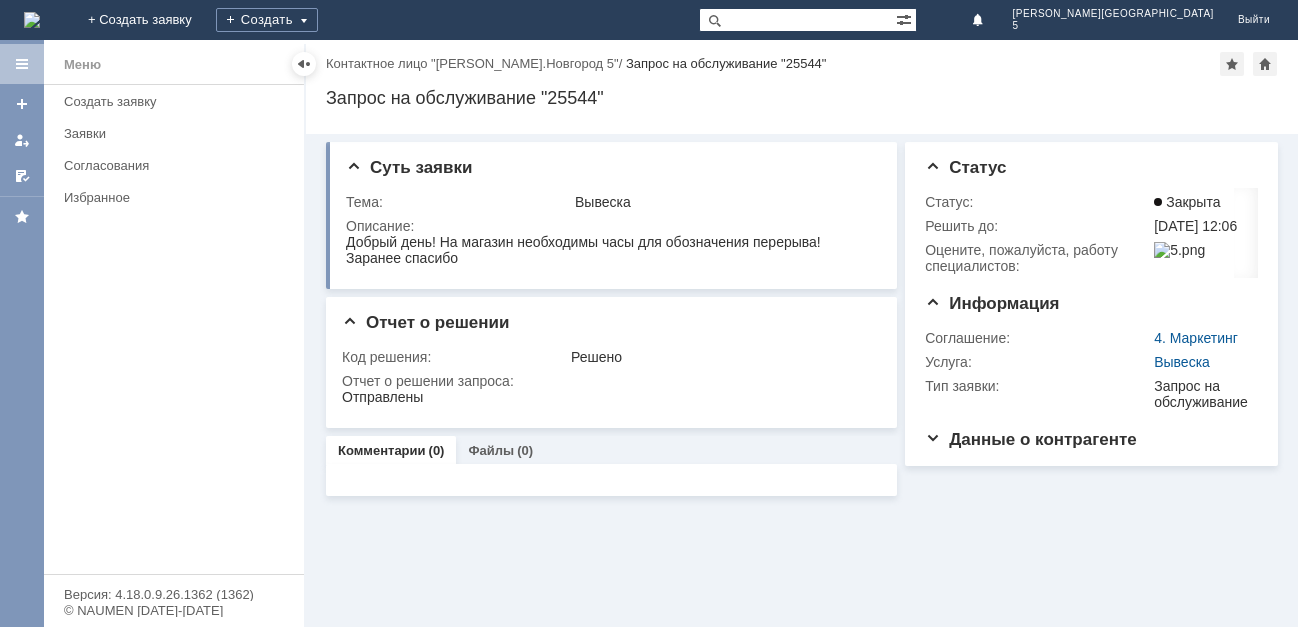 click at bounding box center [32, 20] 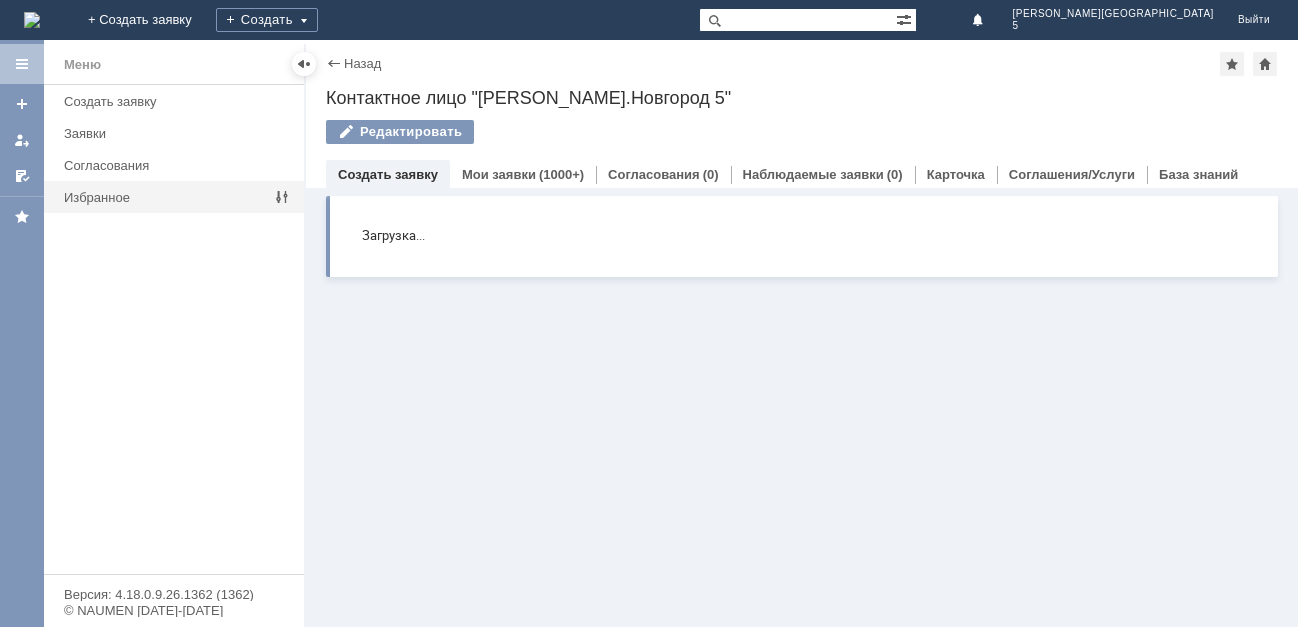scroll, scrollTop: 0, scrollLeft: 0, axis: both 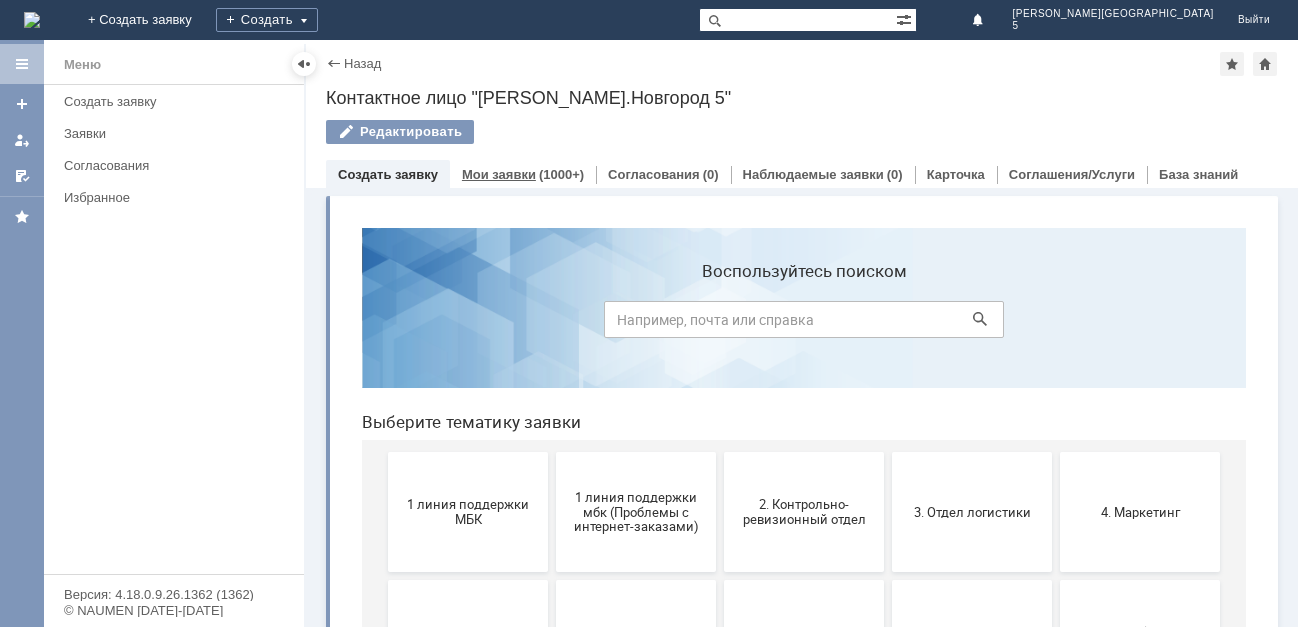 click on "Мои заявки" at bounding box center [499, 174] 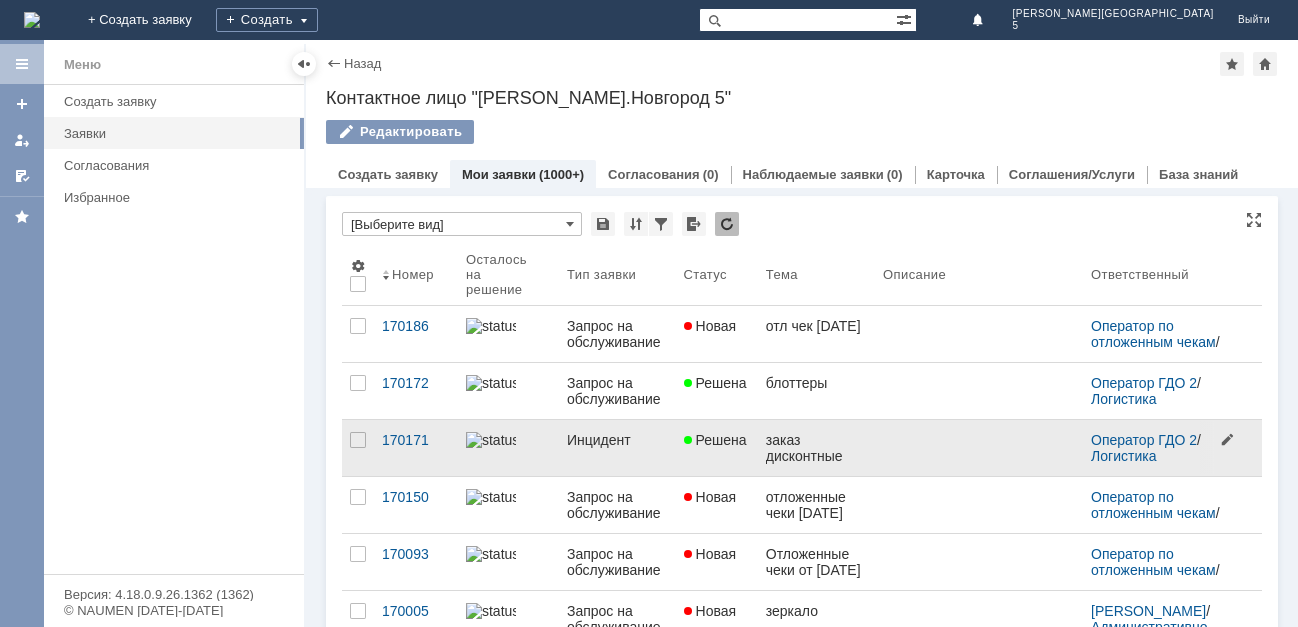 scroll, scrollTop: 0, scrollLeft: 0, axis: both 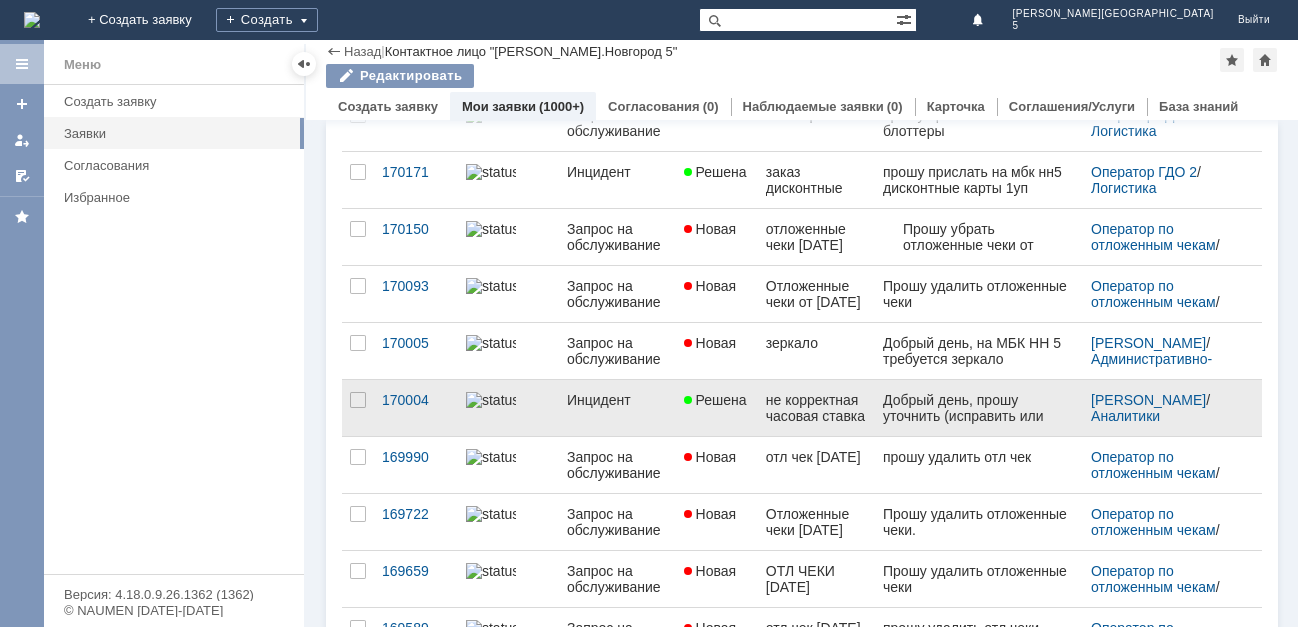 click on "не корректная часовая ставка продавца" at bounding box center (816, 408) 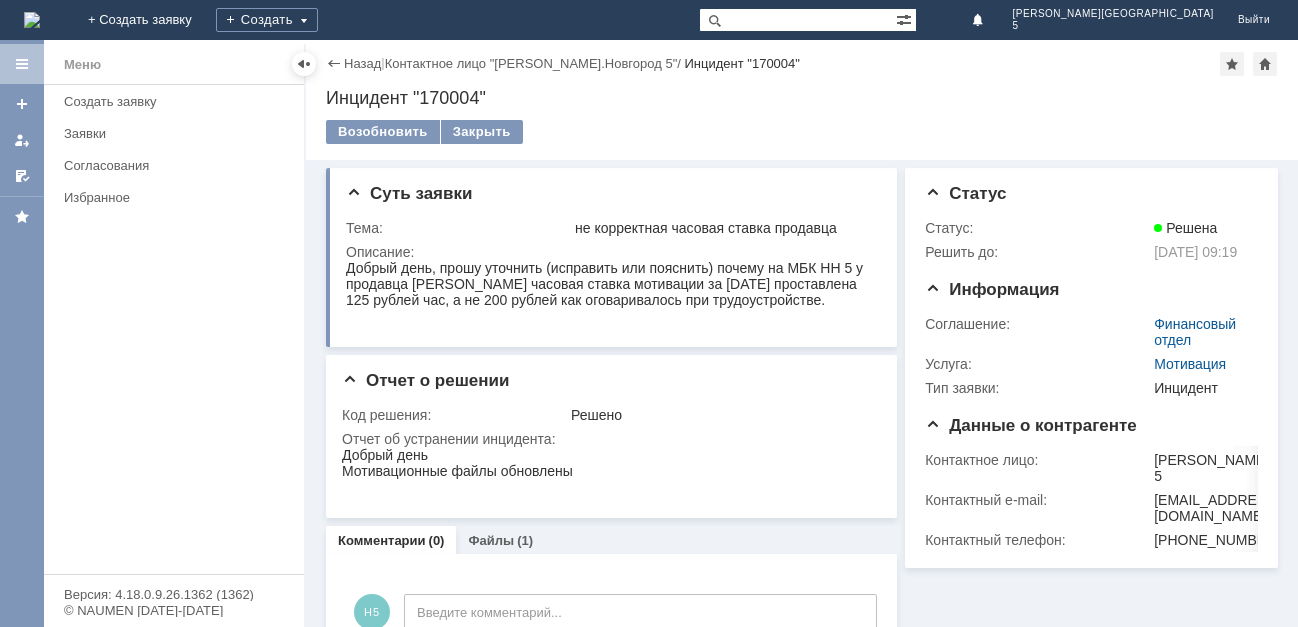 scroll, scrollTop: 0, scrollLeft: 0, axis: both 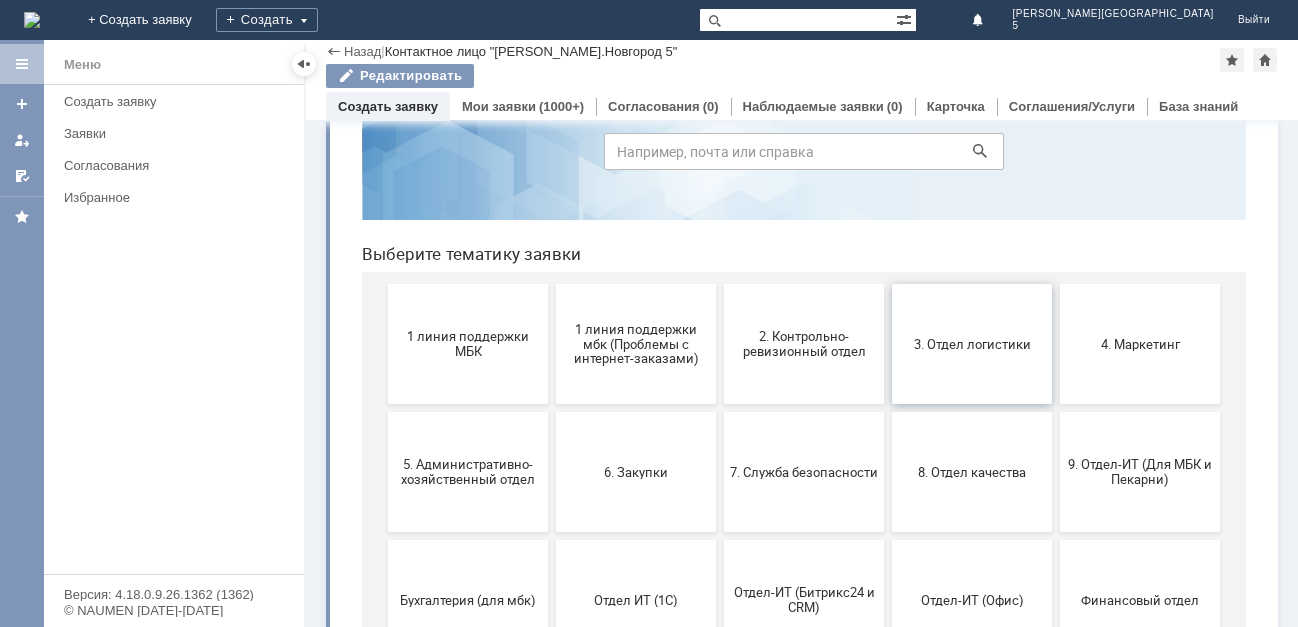 click on "3. Отдел логистики" at bounding box center [972, 343] 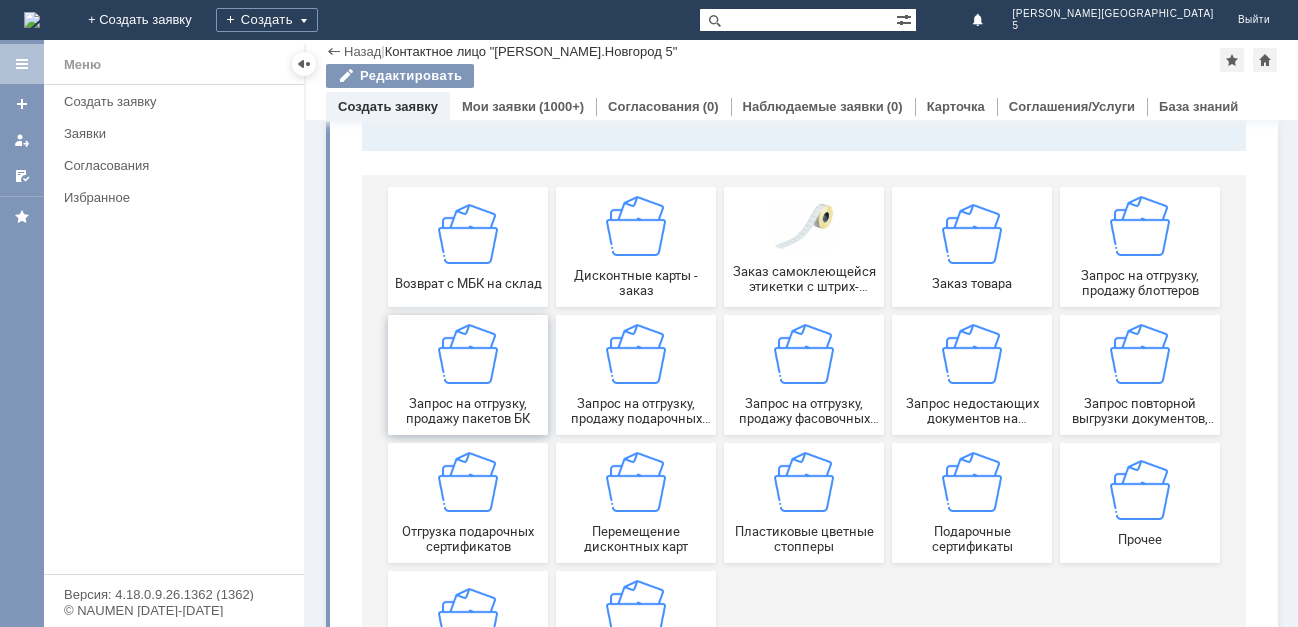 click at bounding box center [468, 354] 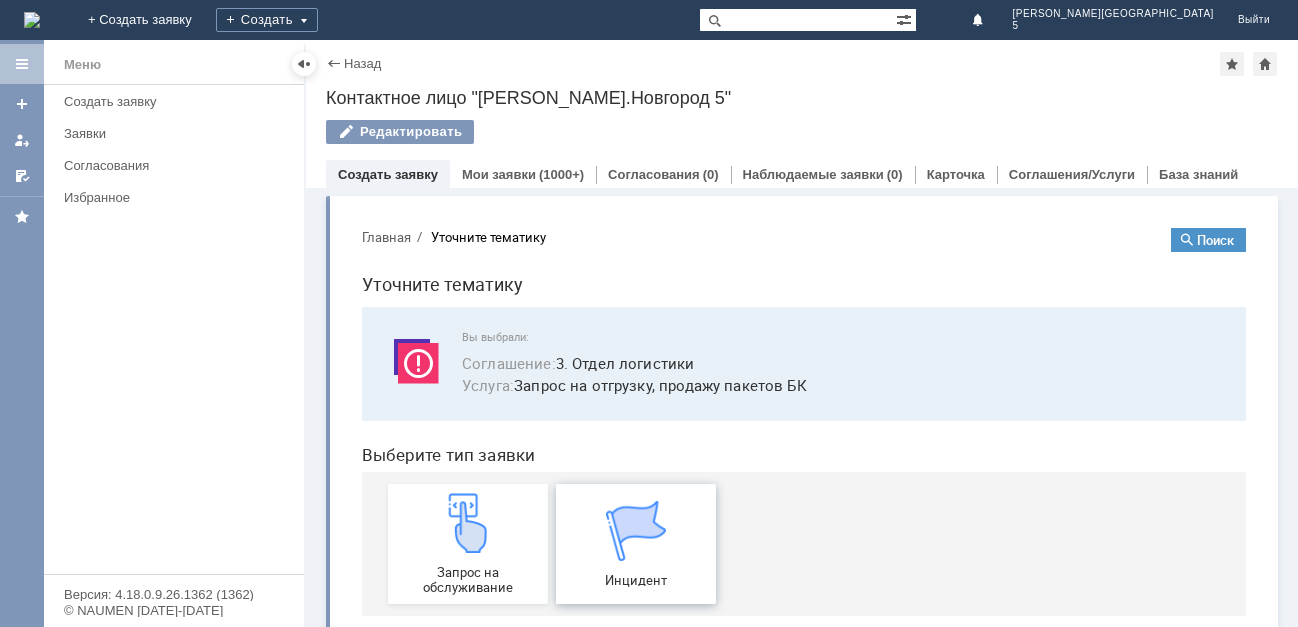 click on "Инцидент" at bounding box center [636, 580] 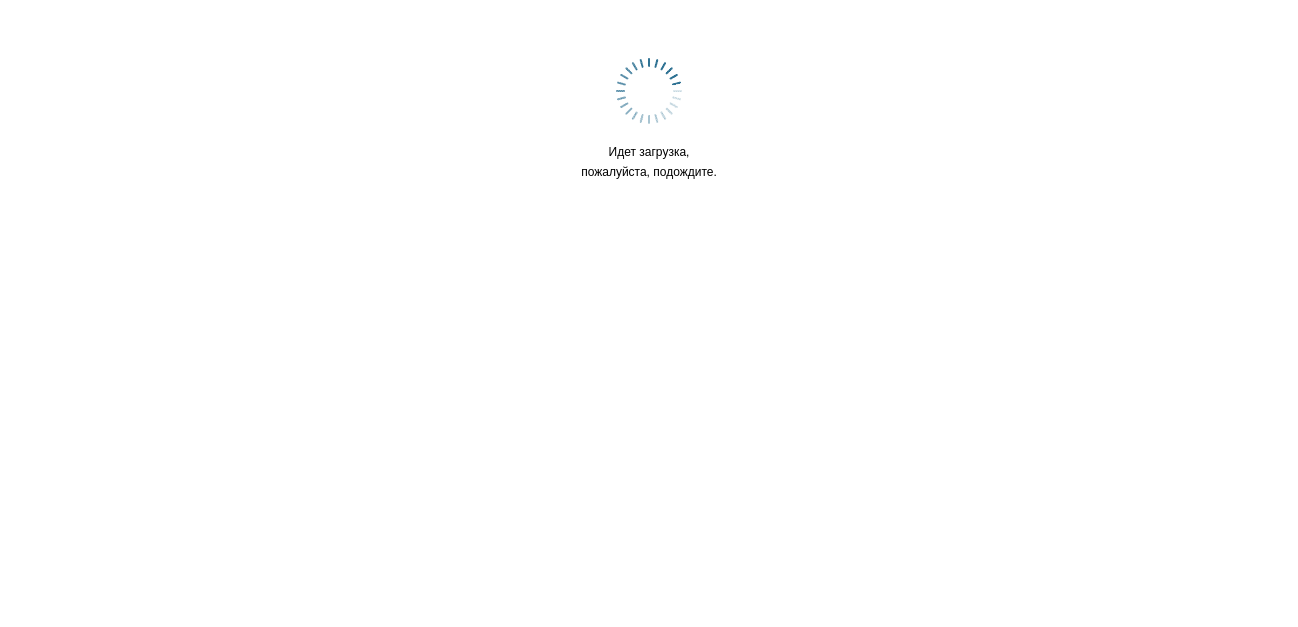 scroll, scrollTop: 0, scrollLeft: 0, axis: both 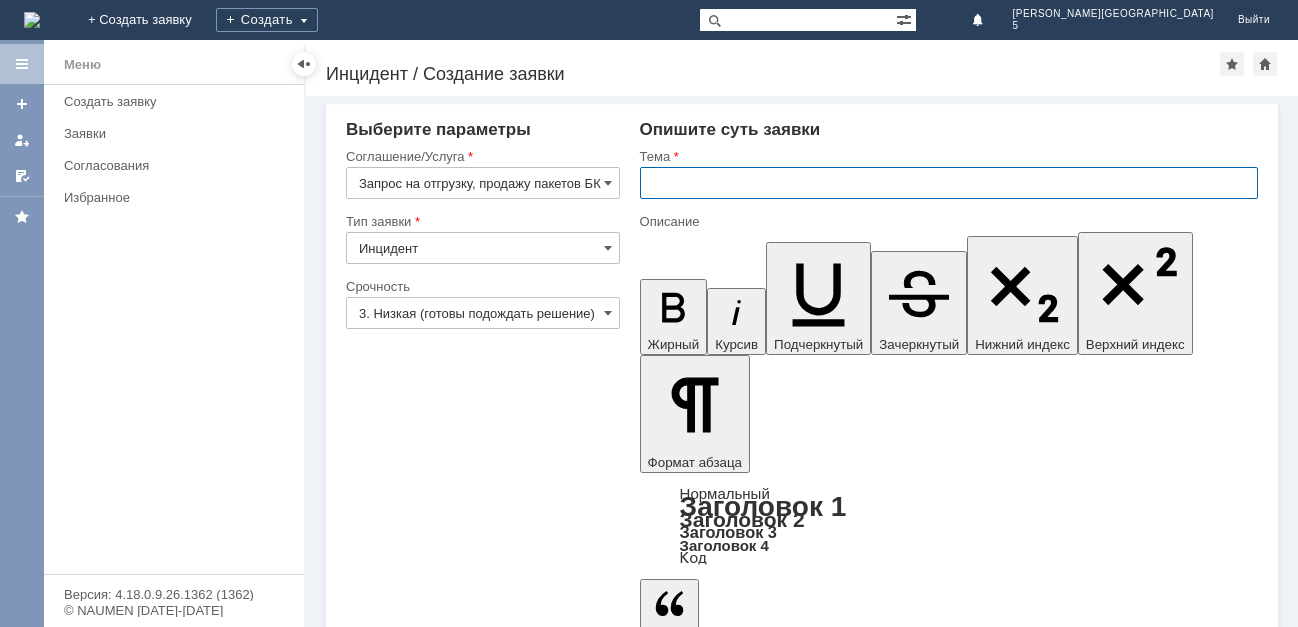 click at bounding box center [949, 183] 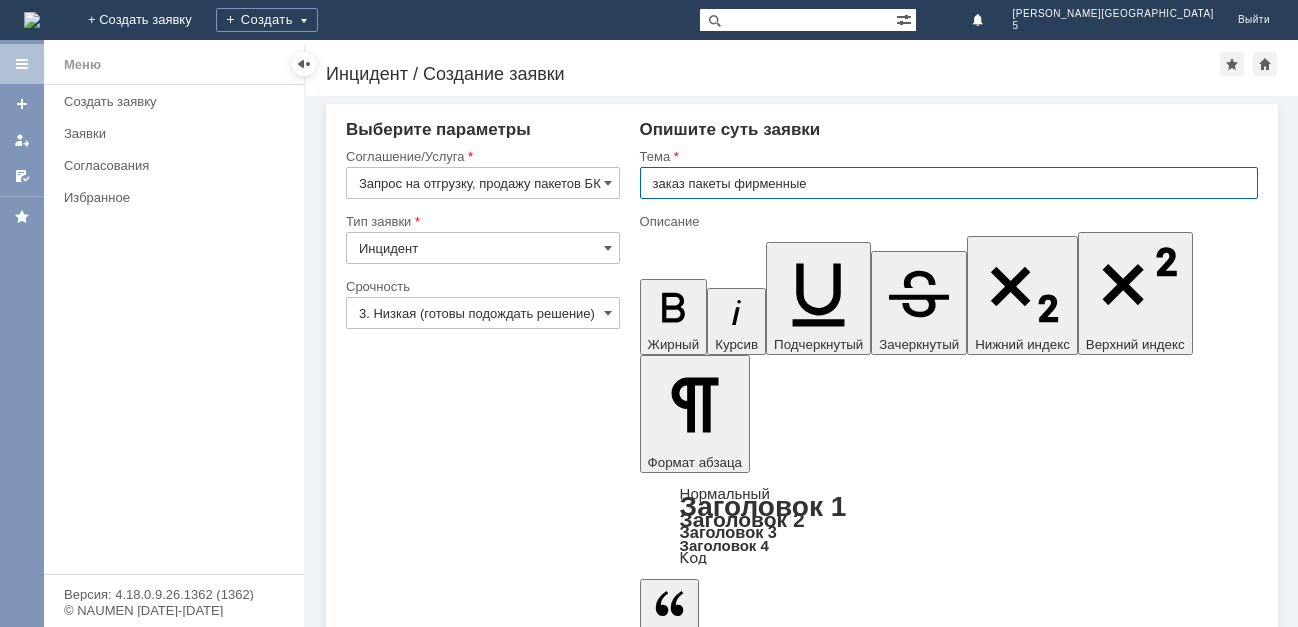 type on "заказ пакеты фирменные" 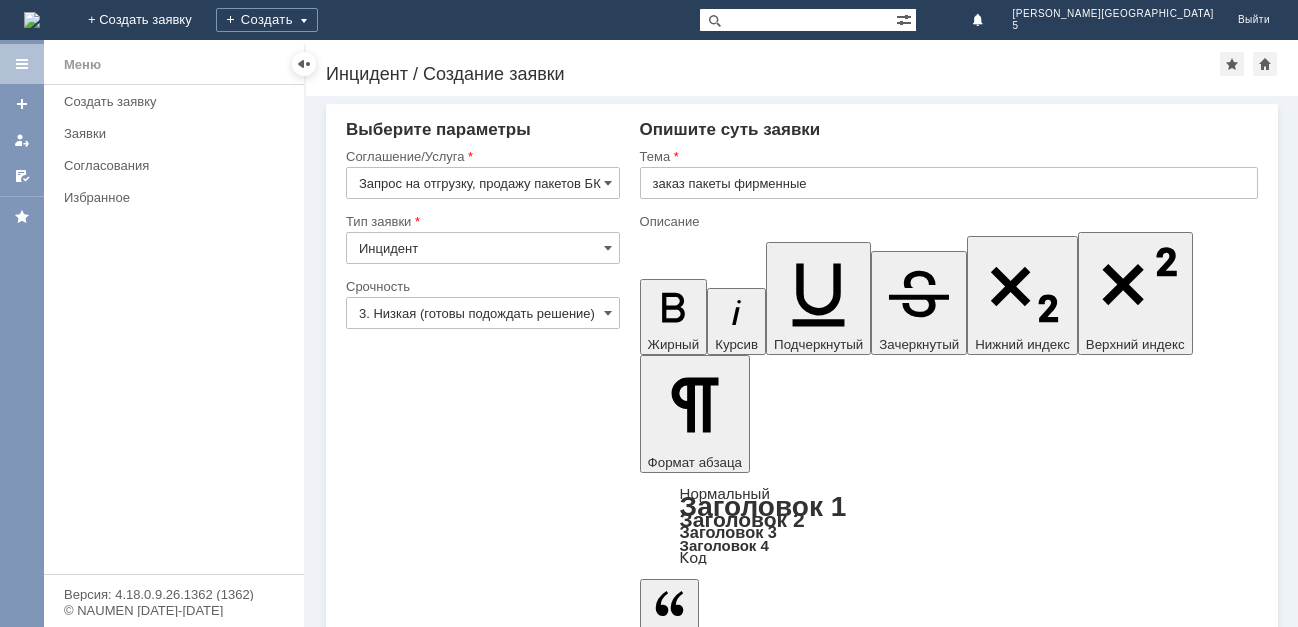 click at bounding box center (802, 4766) 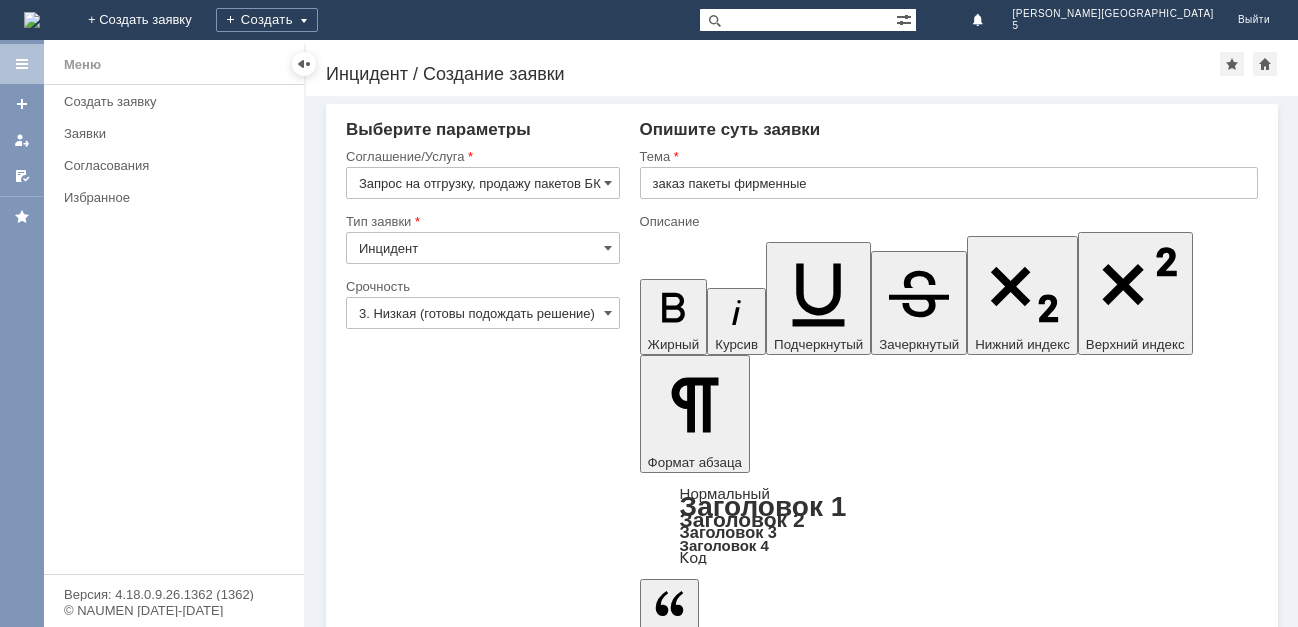 type 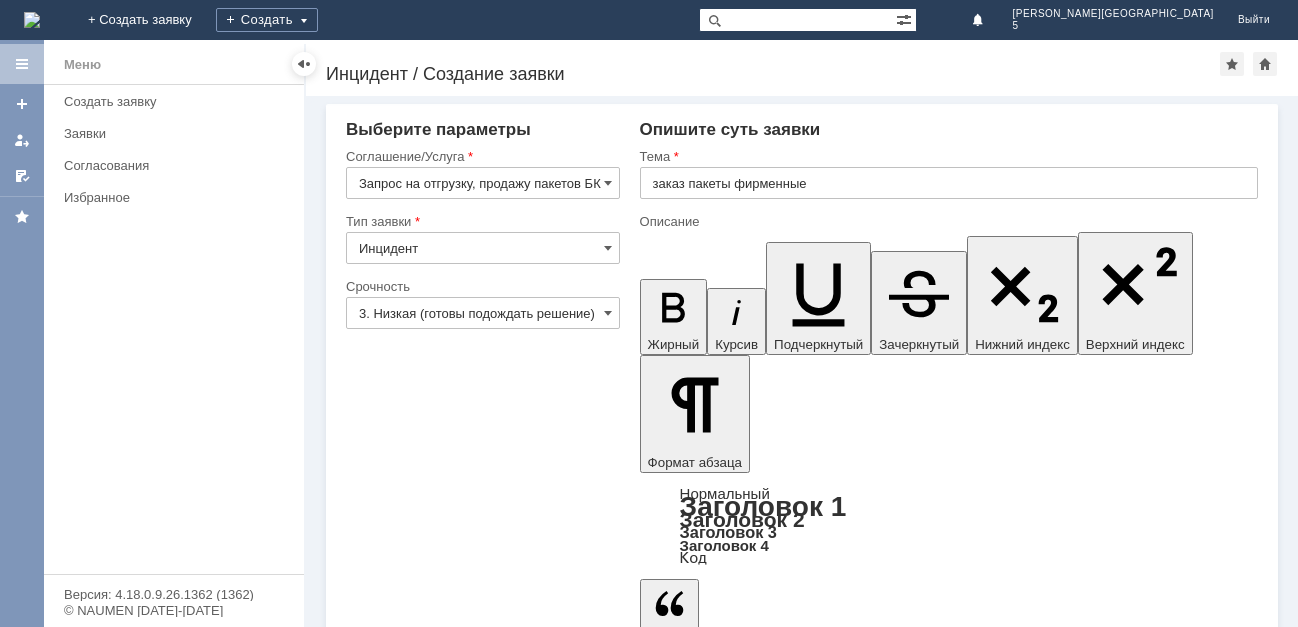click on "малые 2 уп" at bounding box center [802, 4741] 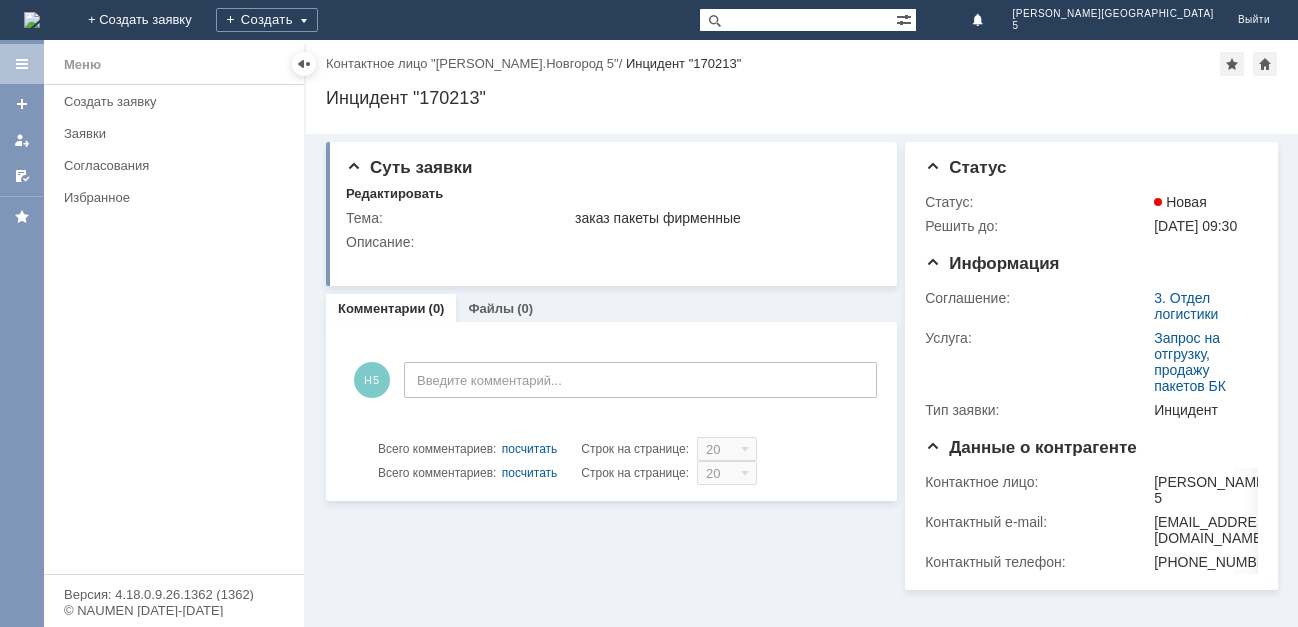 scroll, scrollTop: 0, scrollLeft: 0, axis: both 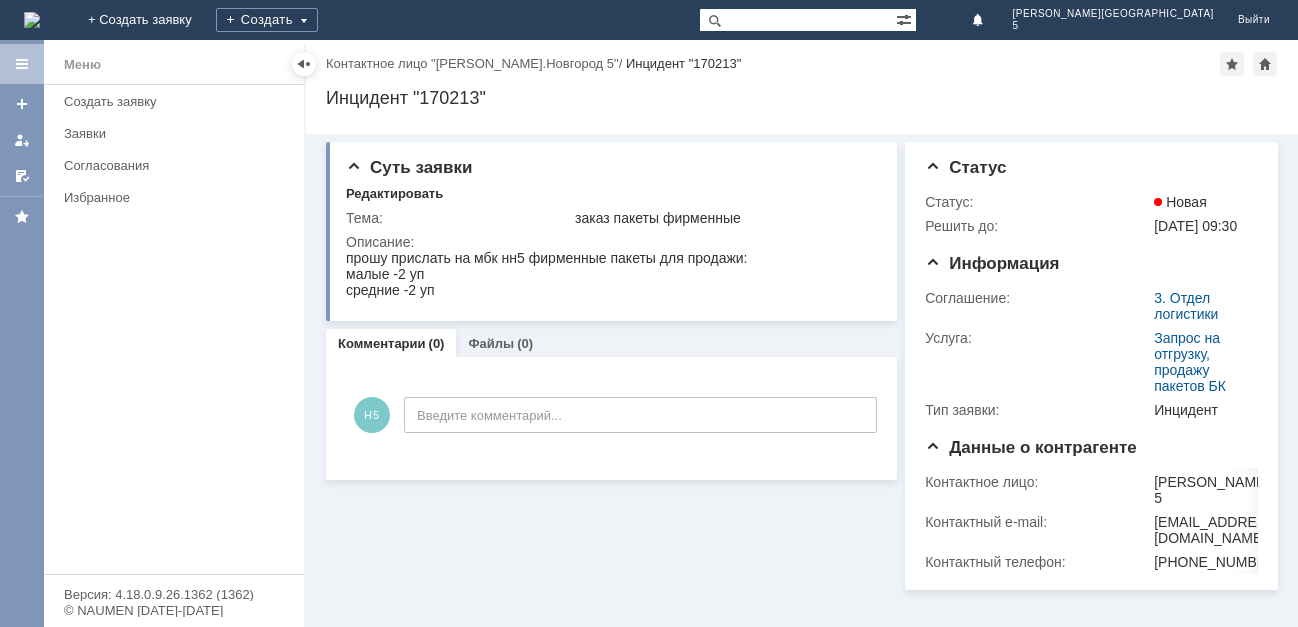 click at bounding box center (32, 20) 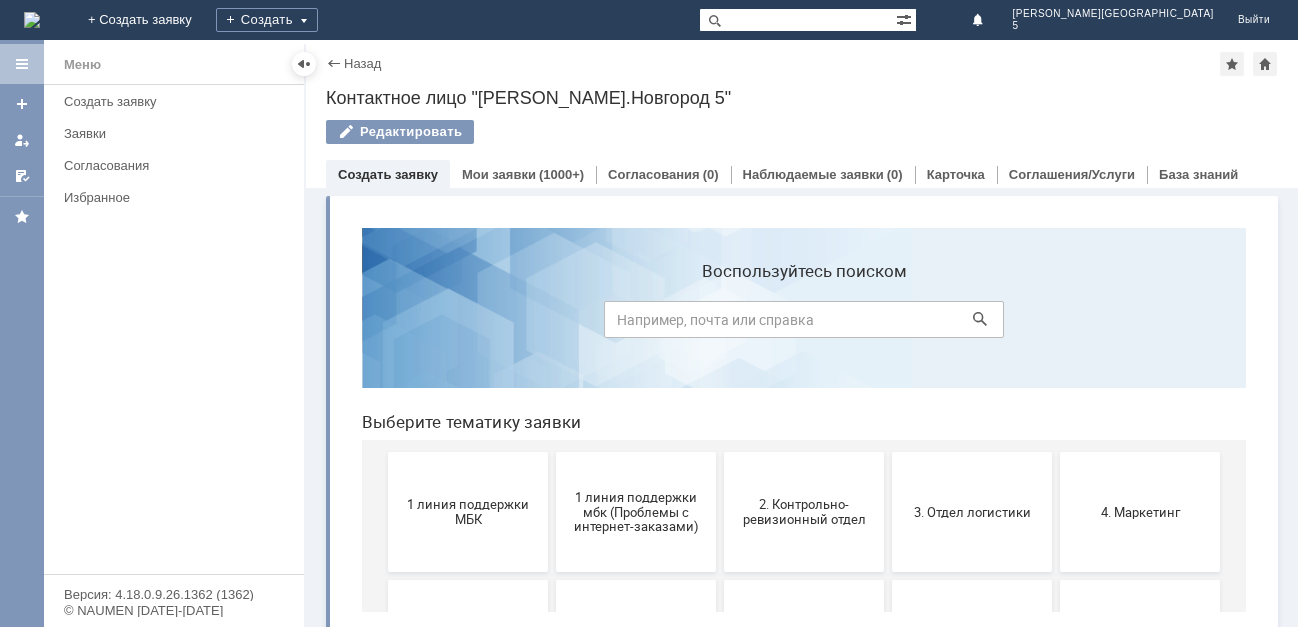 scroll, scrollTop: 0, scrollLeft: 0, axis: both 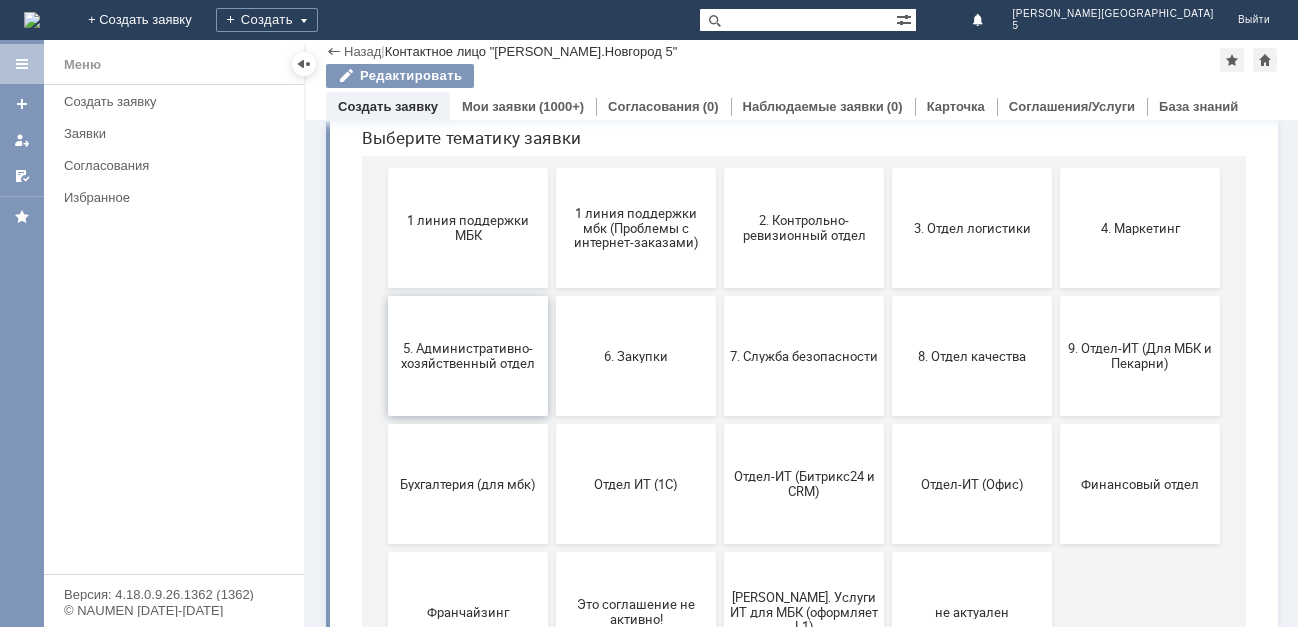 click on "5. Административно-хозяйственный отдел" at bounding box center (468, 356) 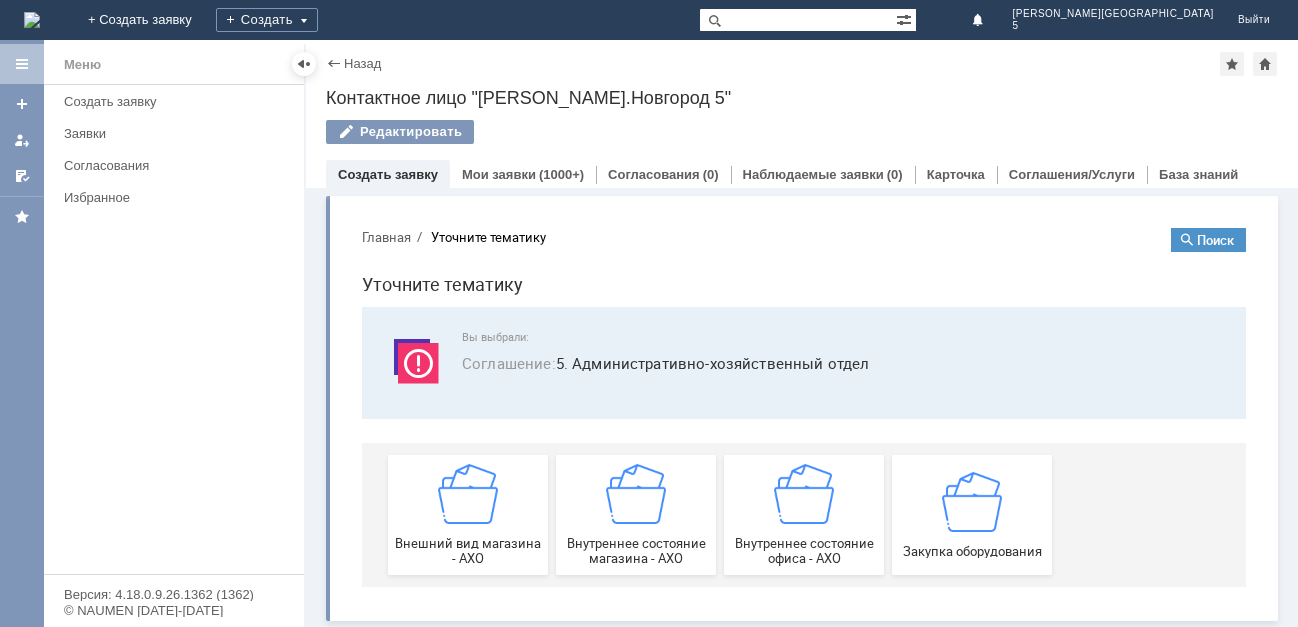 scroll, scrollTop: 3, scrollLeft: 0, axis: vertical 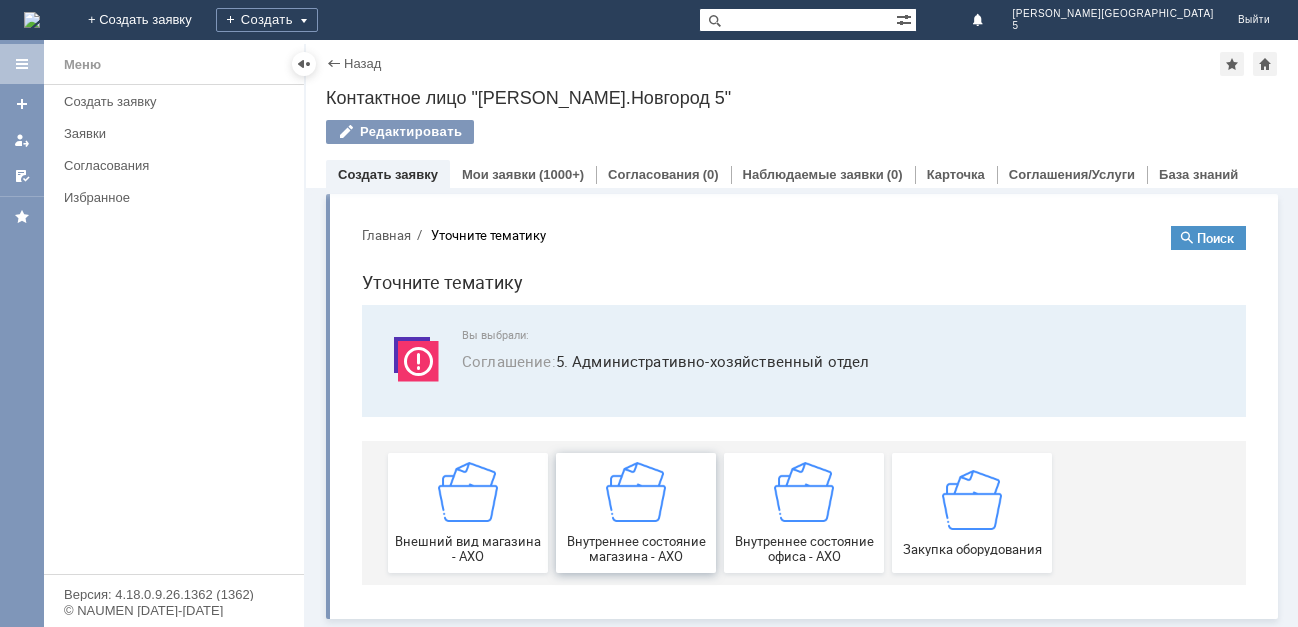 click at bounding box center (636, 492) 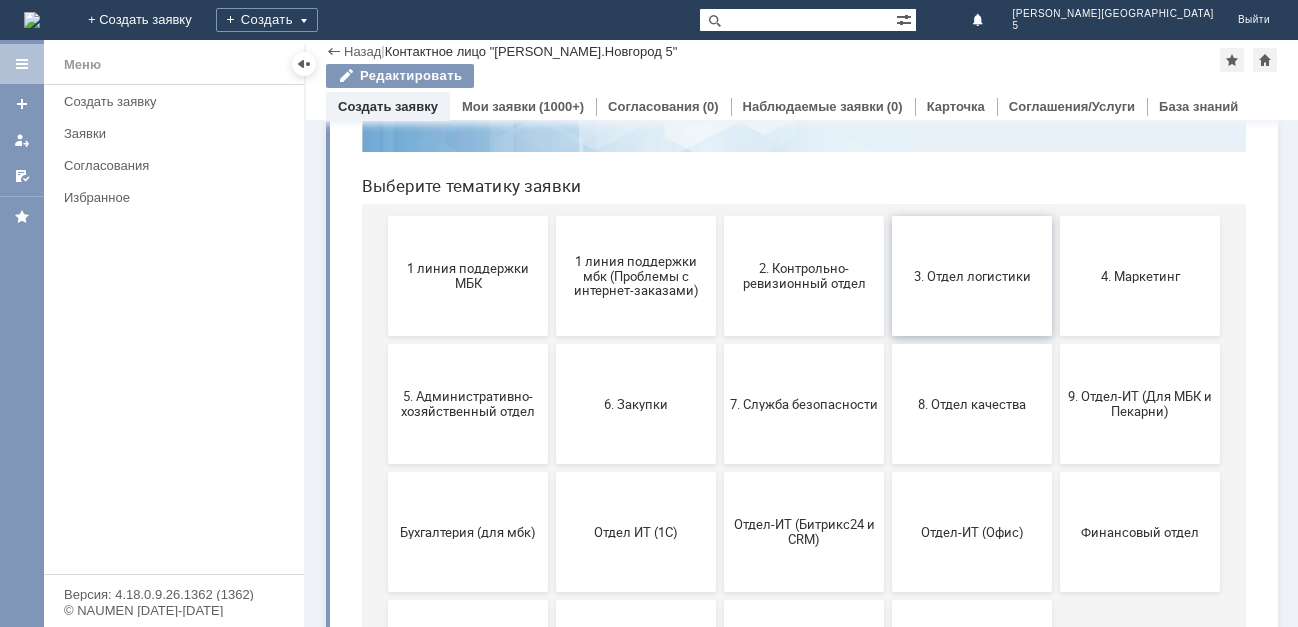 scroll, scrollTop: 203, scrollLeft: 0, axis: vertical 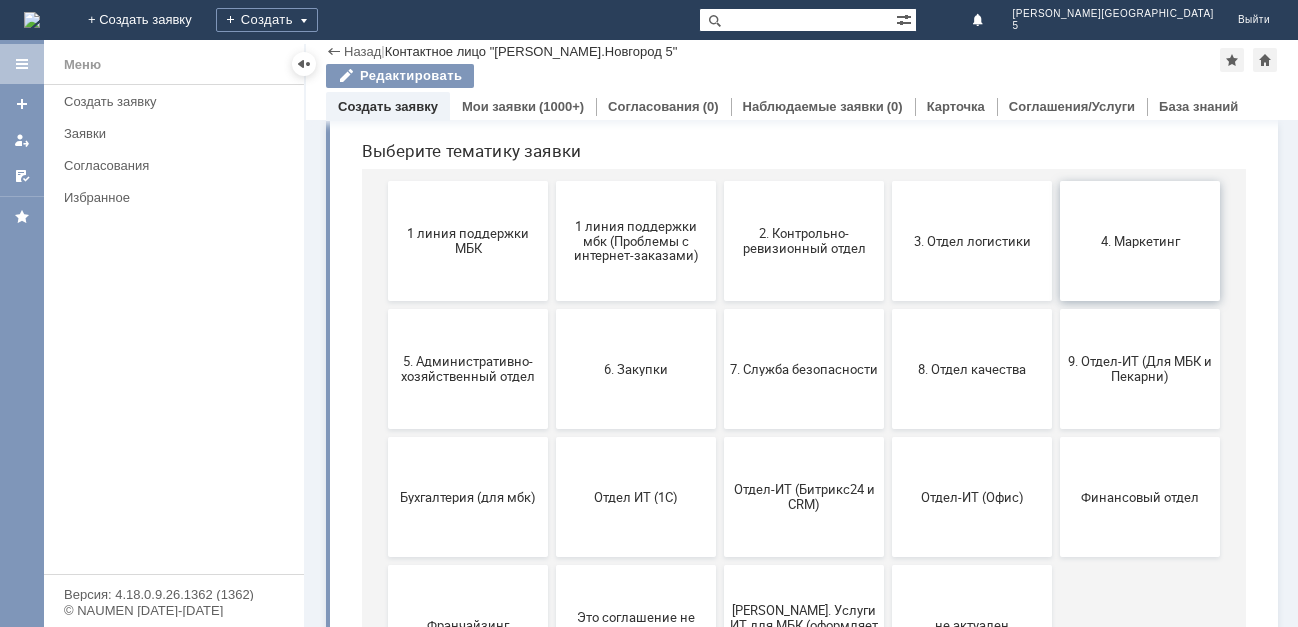 click on "4. Маркетинг" at bounding box center (1140, 240) 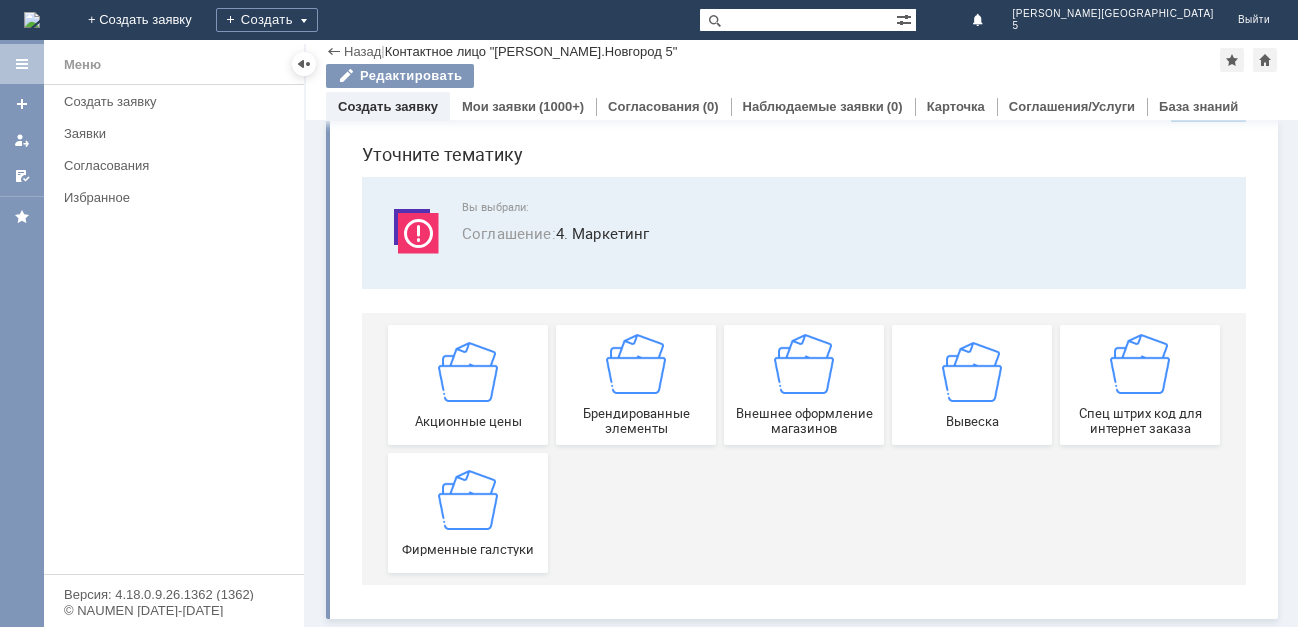 scroll, scrollTop: 63, scrollLeft: 0, axis: vertical 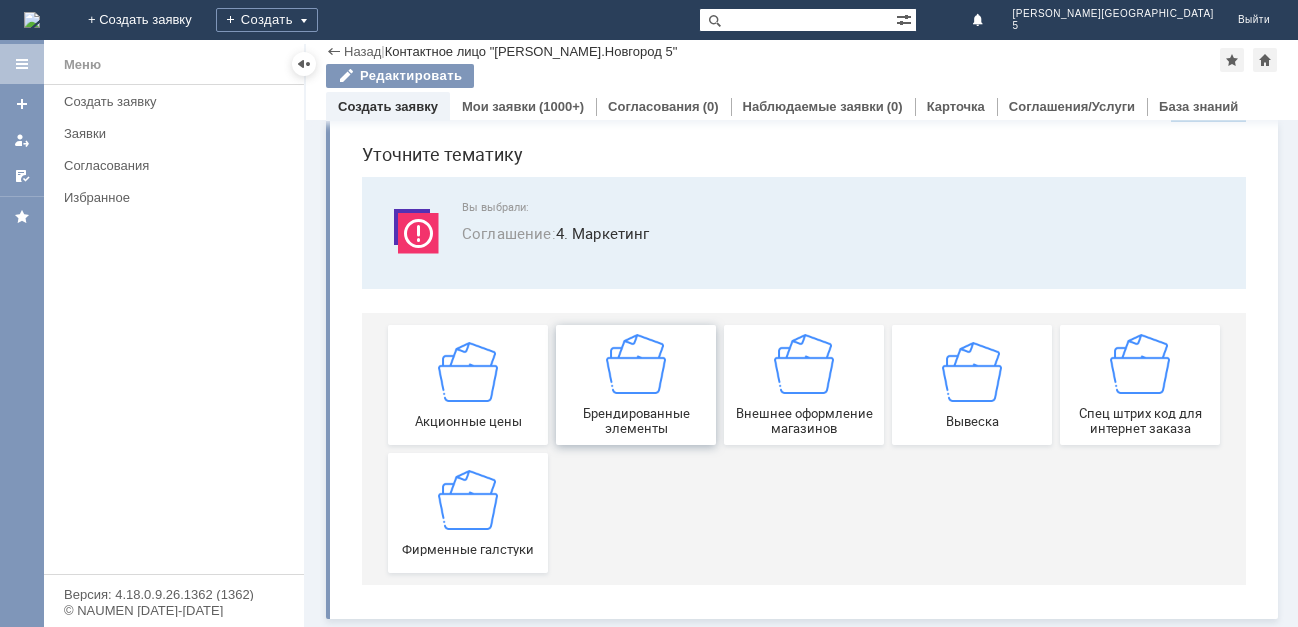 click at bounding box center (636, 364) 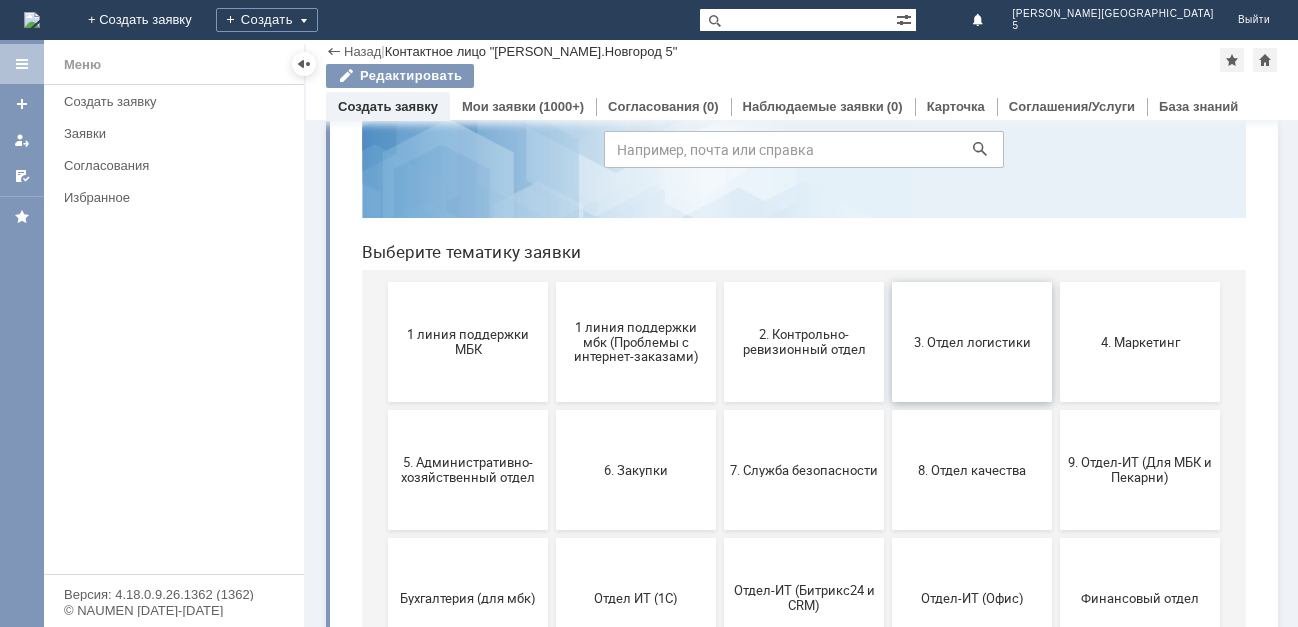 scroll, scrollTop: 200, scrollLeft: 0, axis: vertical 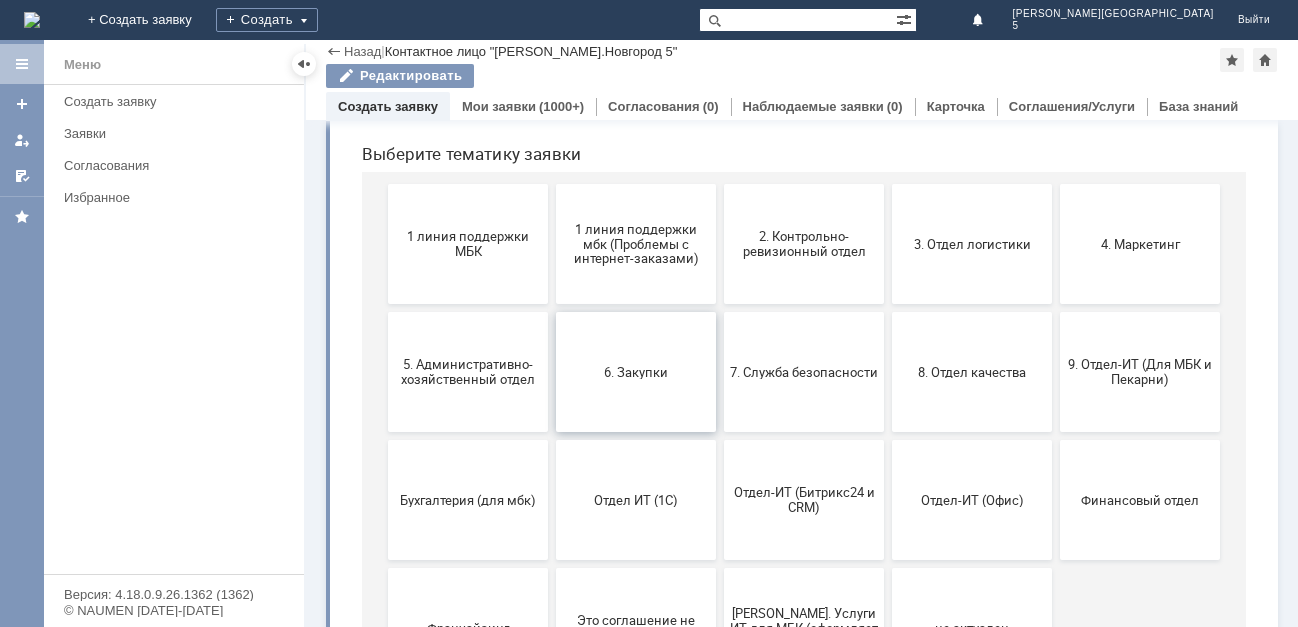 click on "6. Закупки" at bounding box center (636, 372) 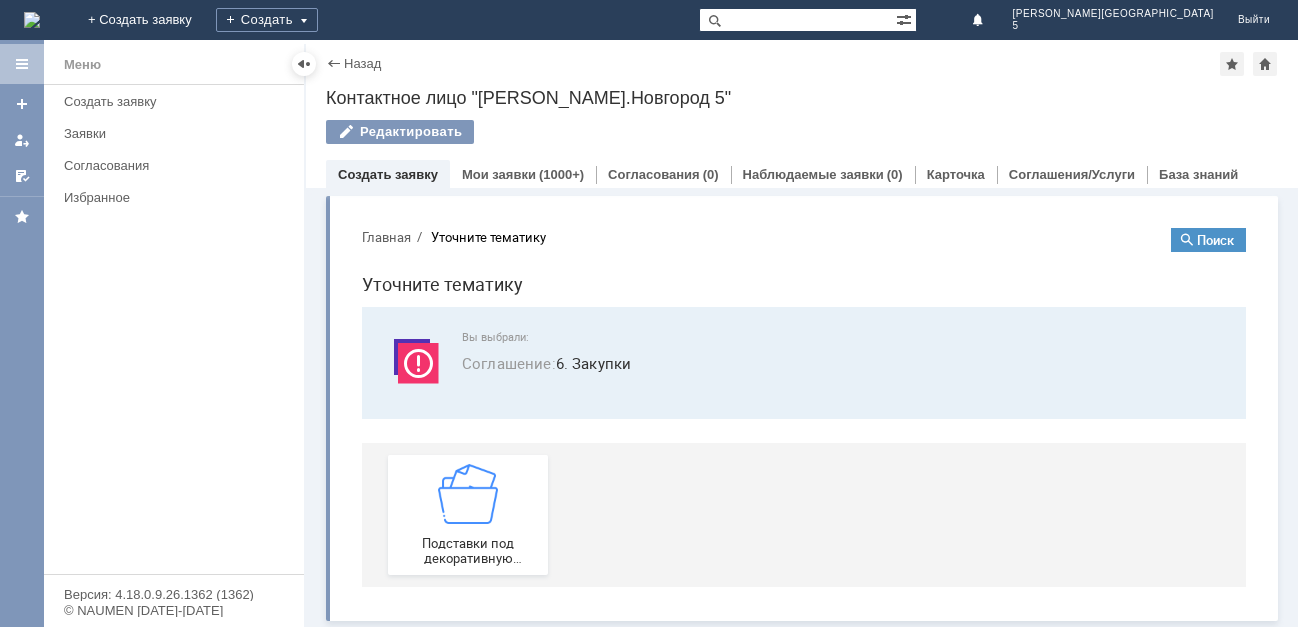 scroll, scrollTop: 3, scrollLeft: 0, axis: vertical 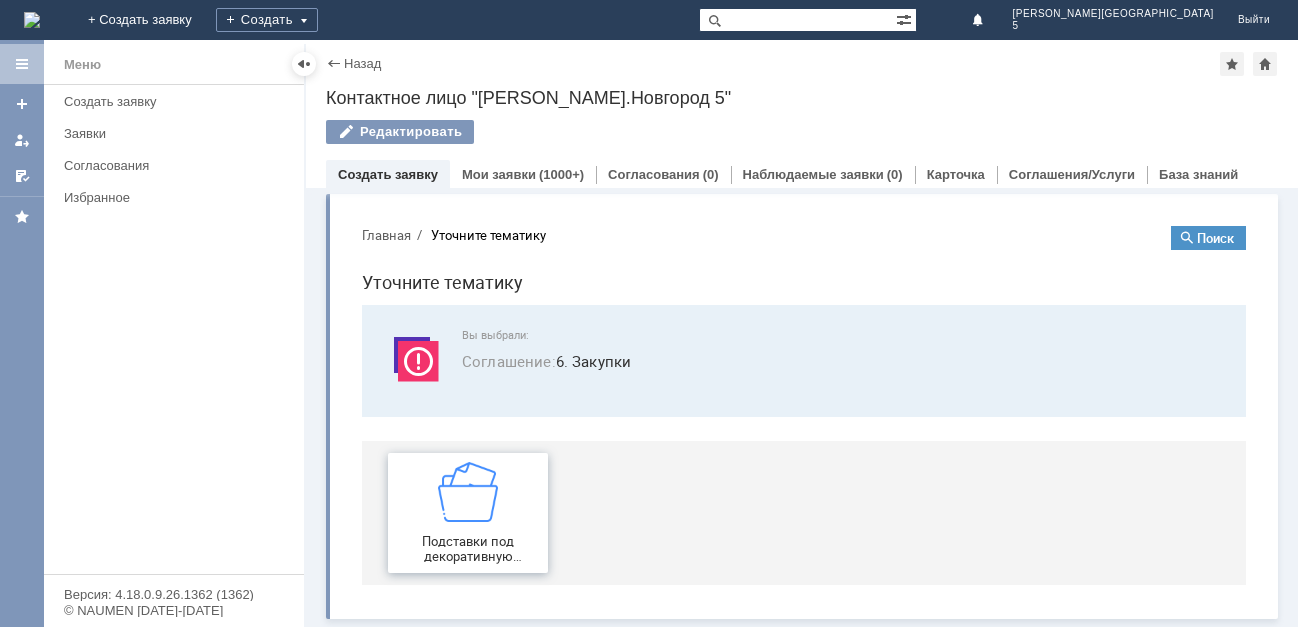 click at bounding box center [468, 492] 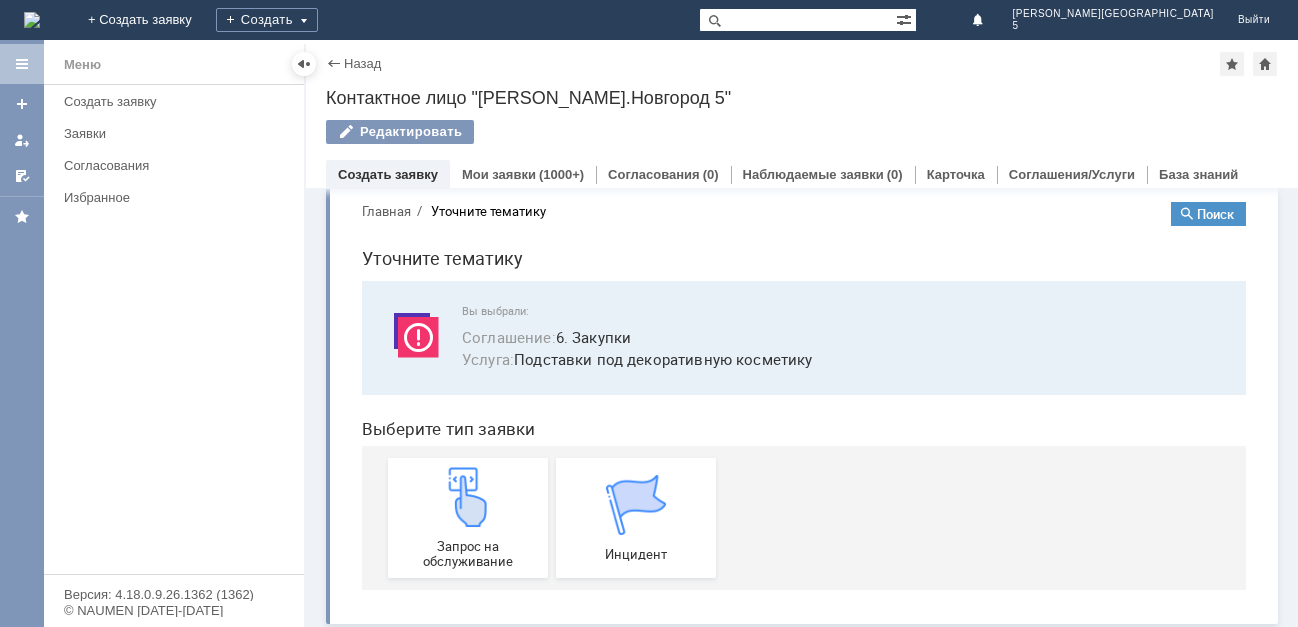scroll, scrollTop: 32, scrollLeft: 0, axis: vertical 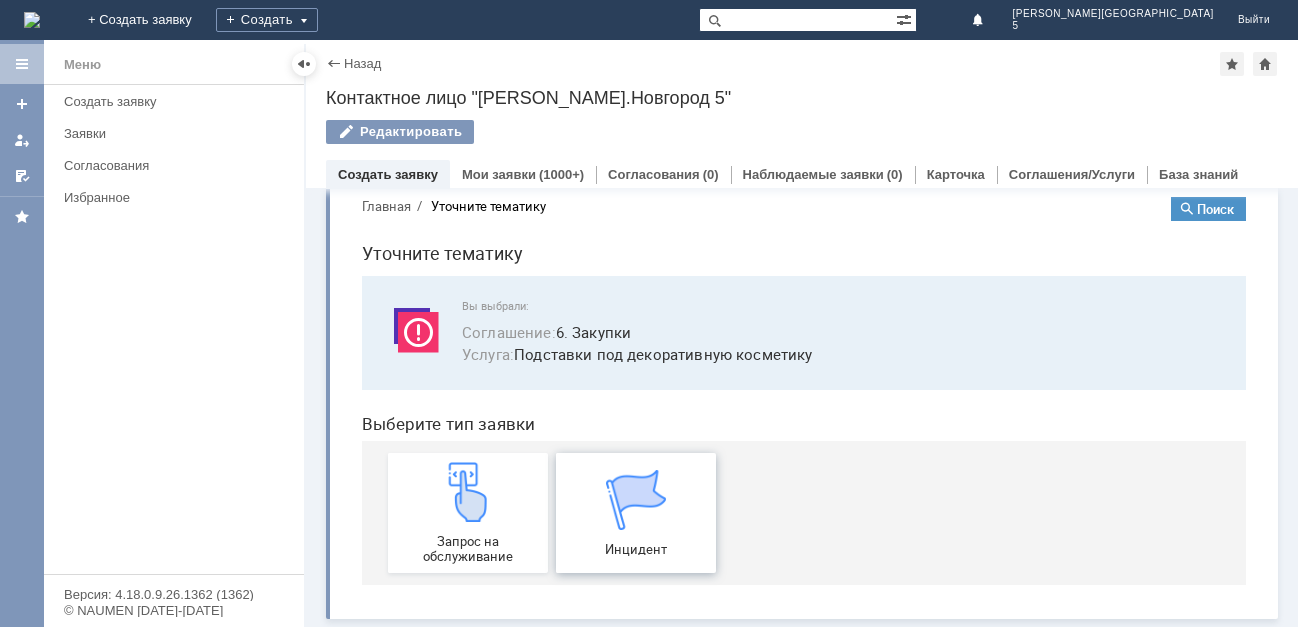 click at bounding box center [636, 500] 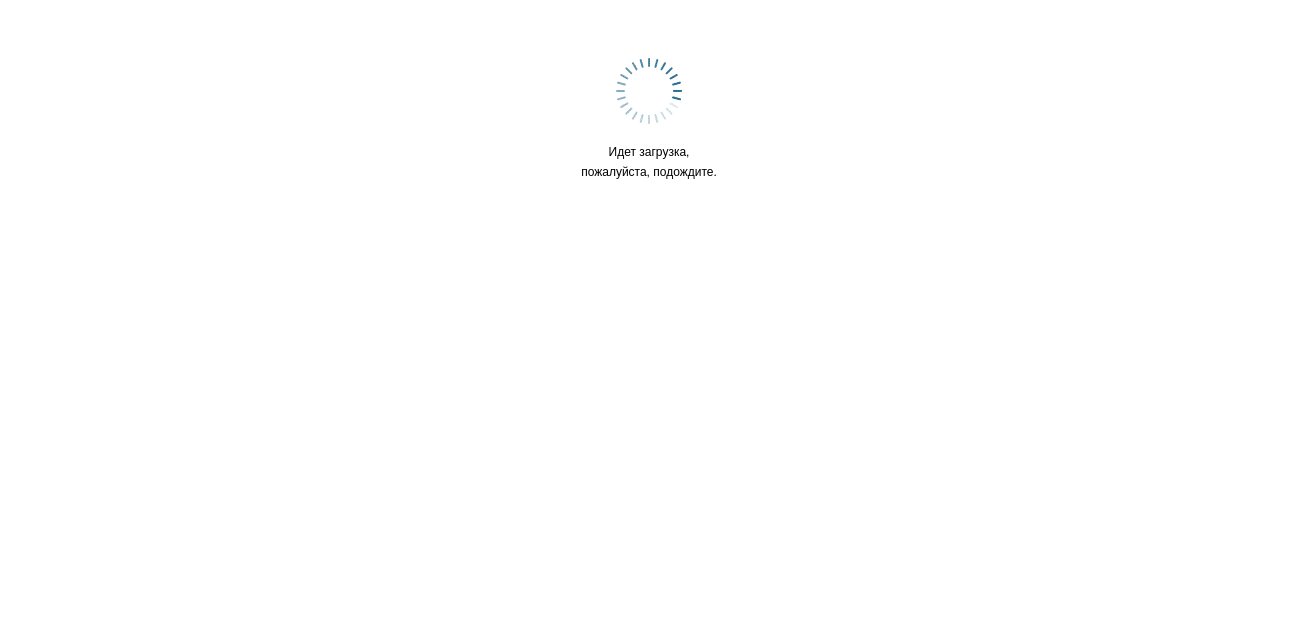 scroll, scrollTop: 0, scrollLeft: 0, axis: both 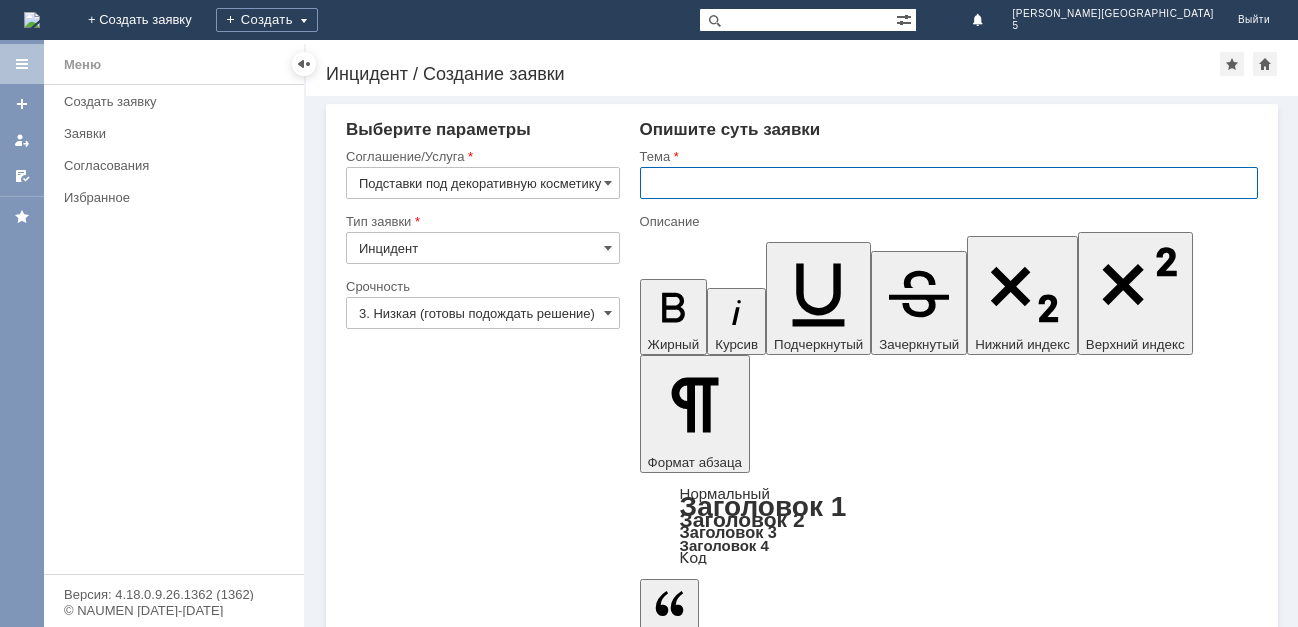 click at bounding box center [949, 183] 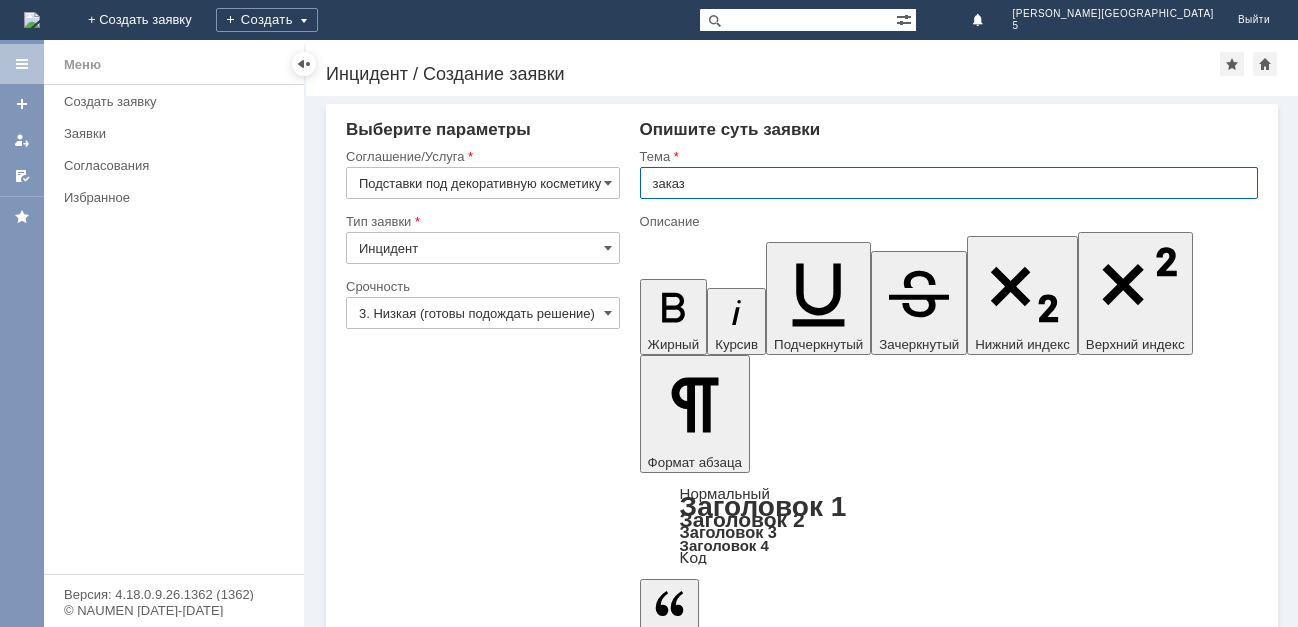 type on "заказ" 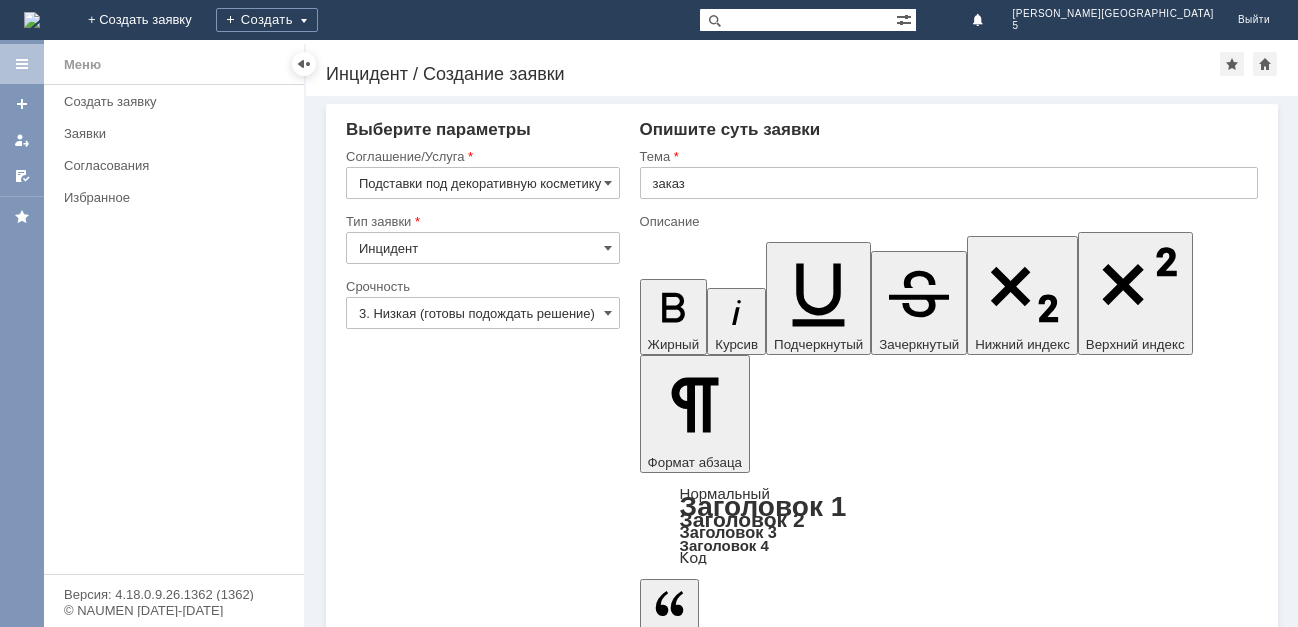 type 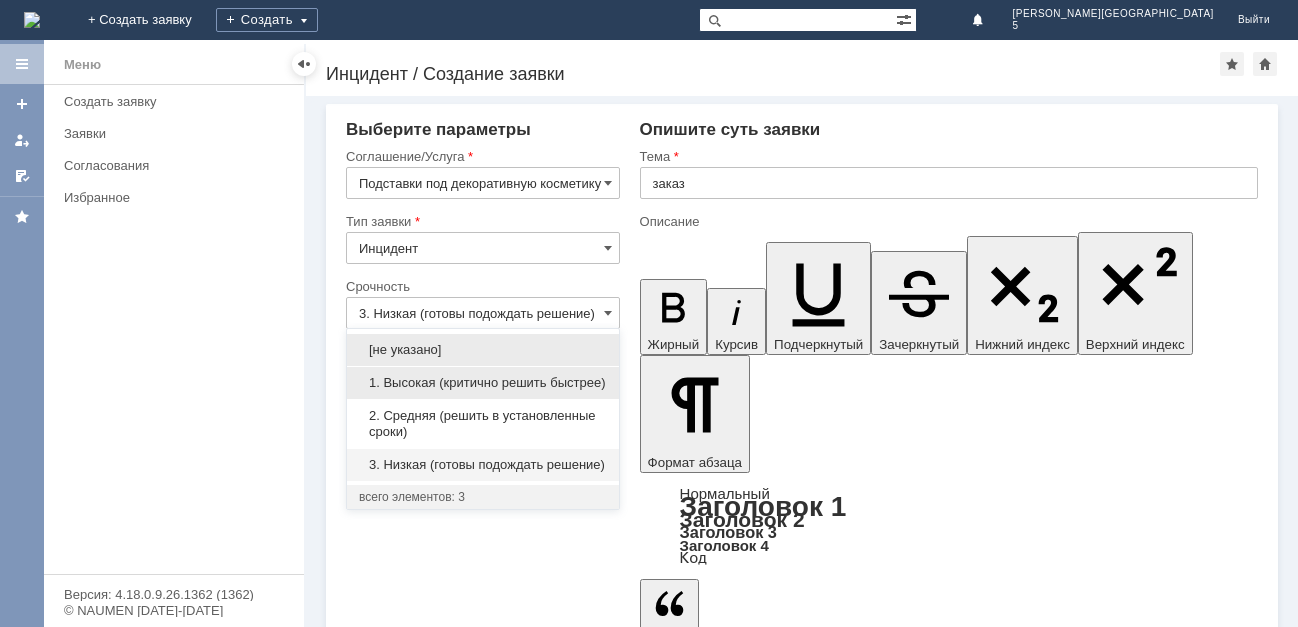 click on "1. Высокая (критично решить быстрее)" at bounding box center [483, 383] 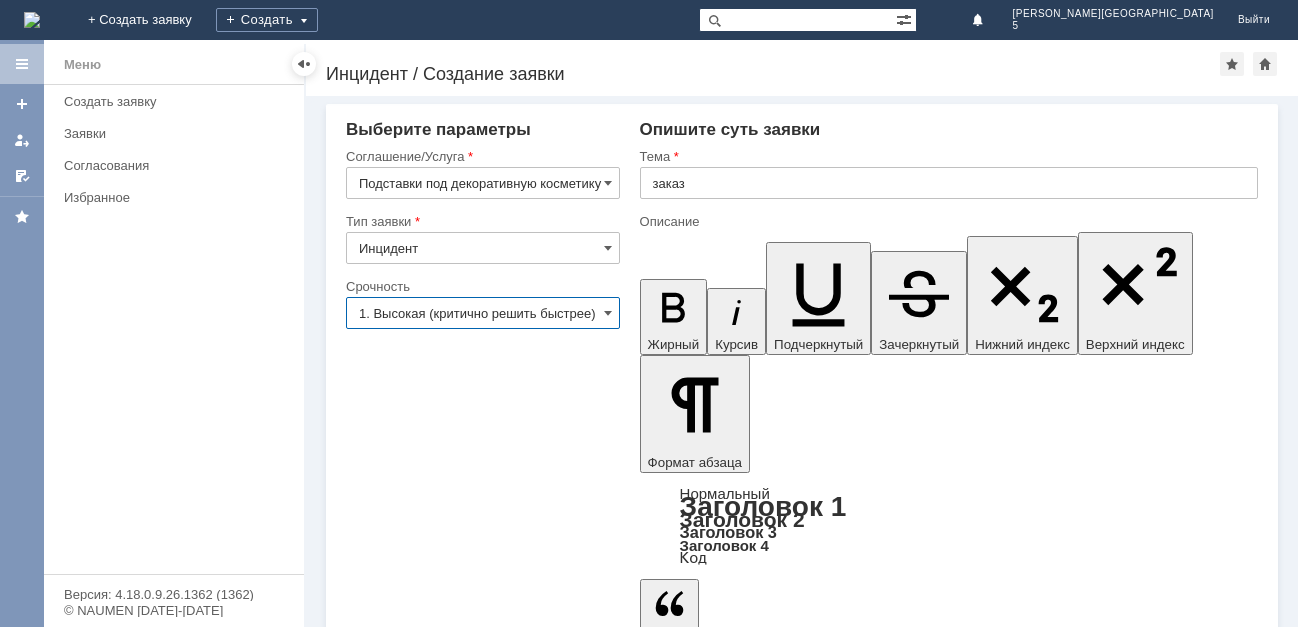 type on "1. Высокая (критично решить быстрее)" 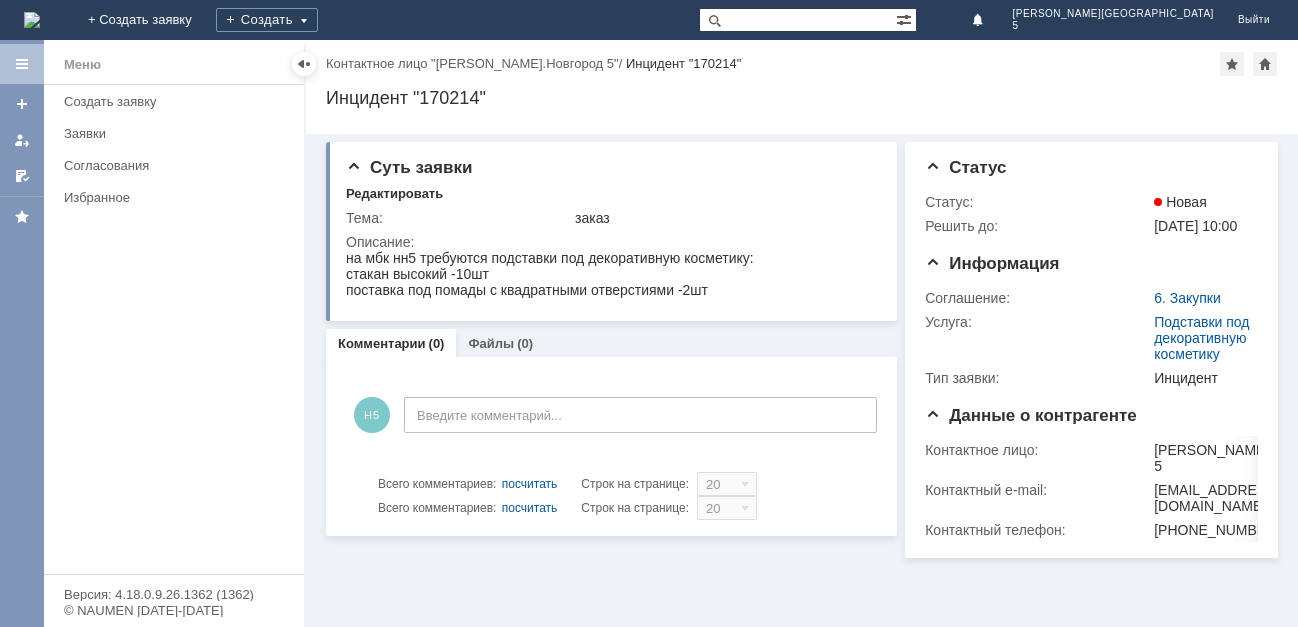 scroll, scrollTop: 0, scrollLeft: 0, axis: both 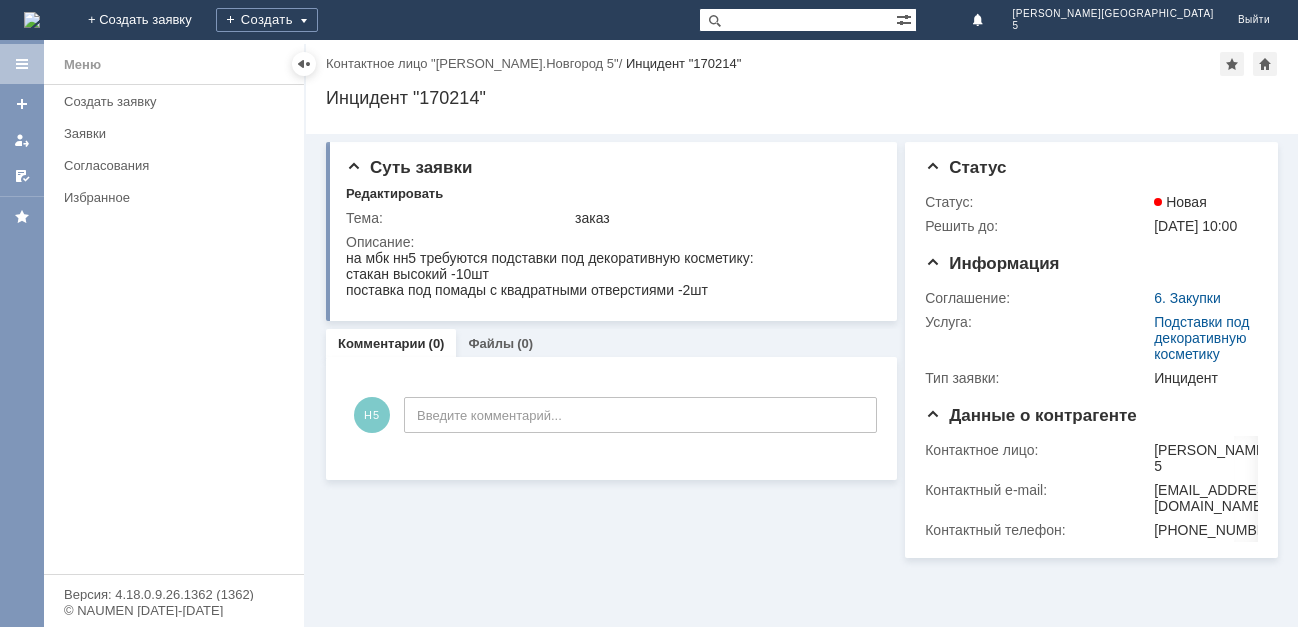 click at bounding box center (32, 20) 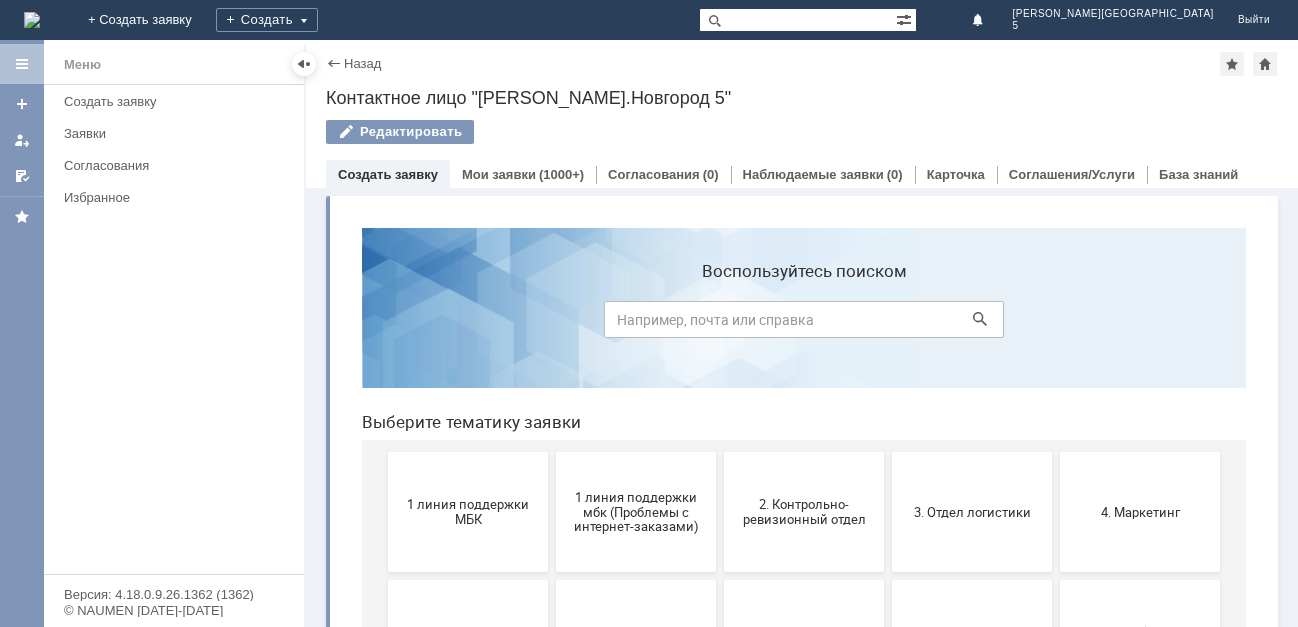 scroll, scrollTop: 0, scrollLeft: 0, axis: both 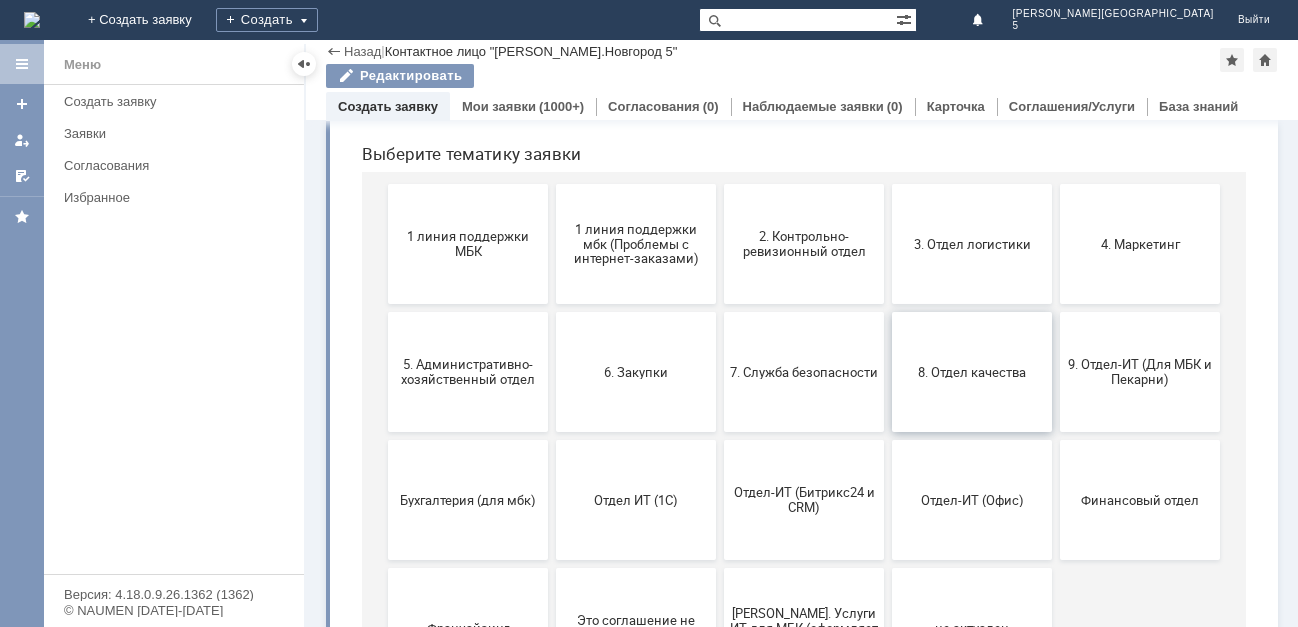 click on "8. Отдел качества" at bounding box center (972, 371) 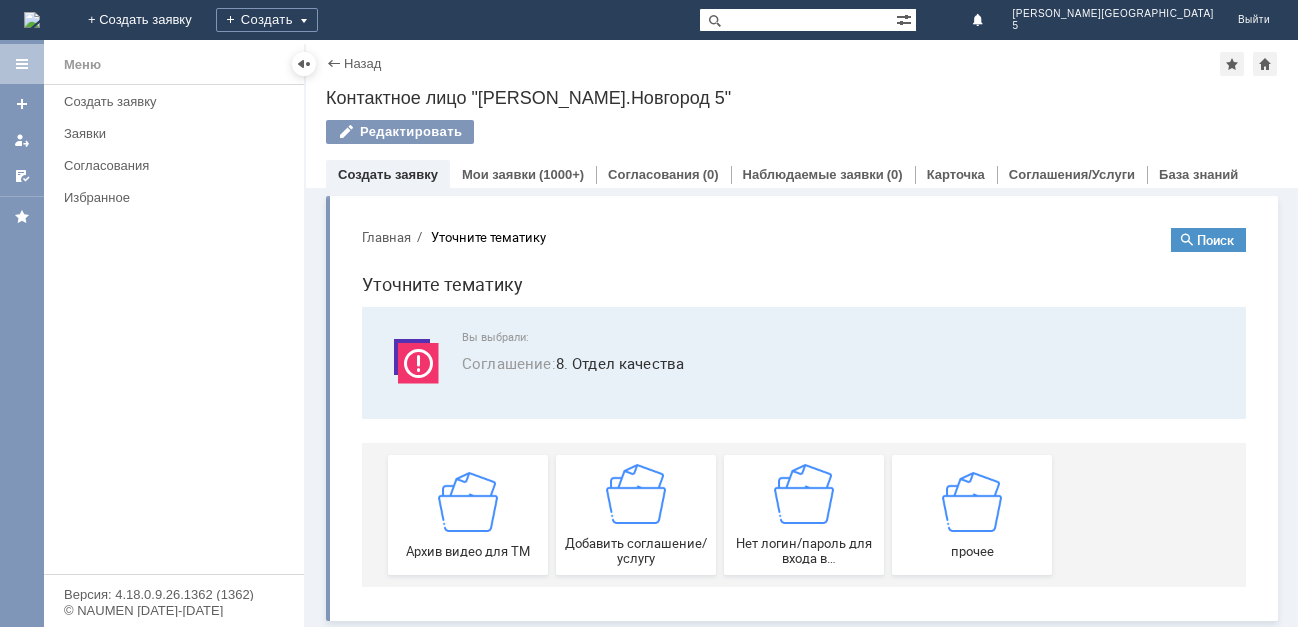 scroll, scrollTop: 3, scrollLeft: 0, axis: vertical 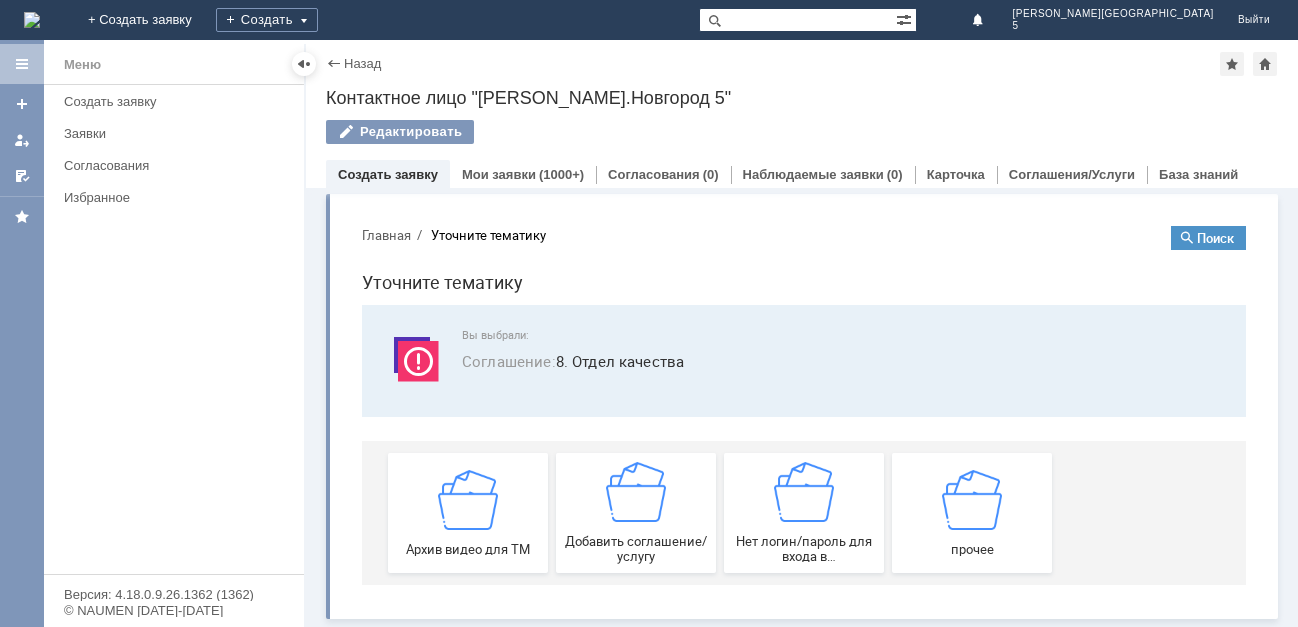 click at bounding box center [32, 20] 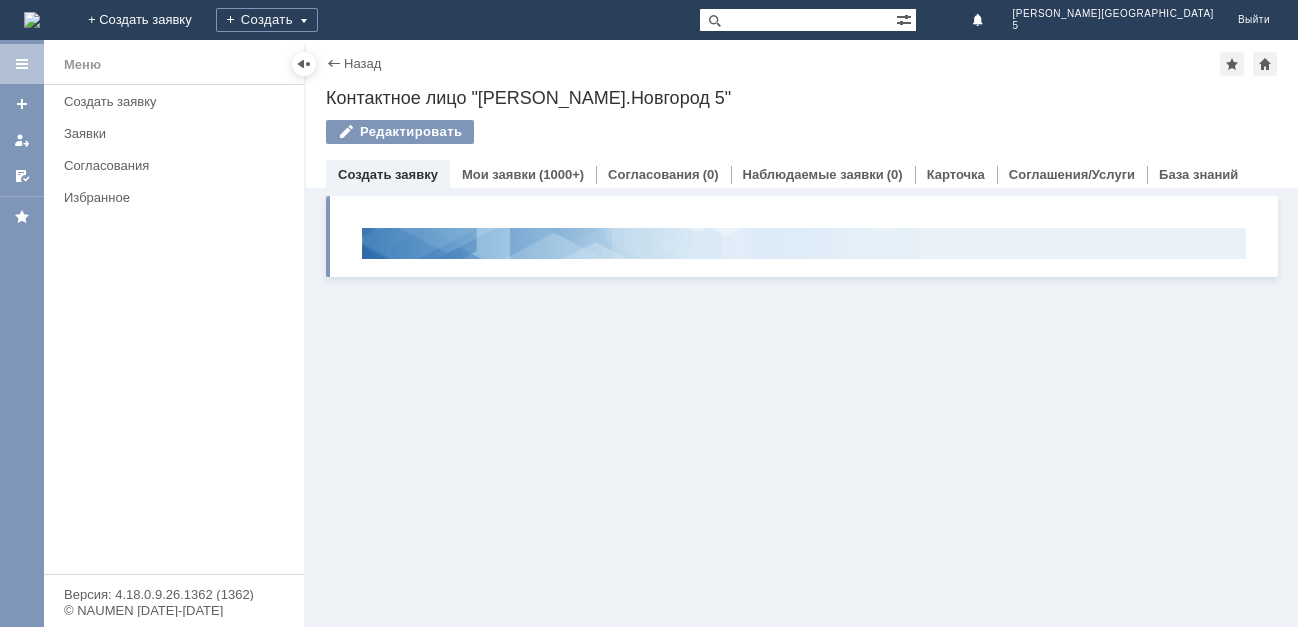 scroll, scrollTop: 0, scrollLeft: 0, axis: both 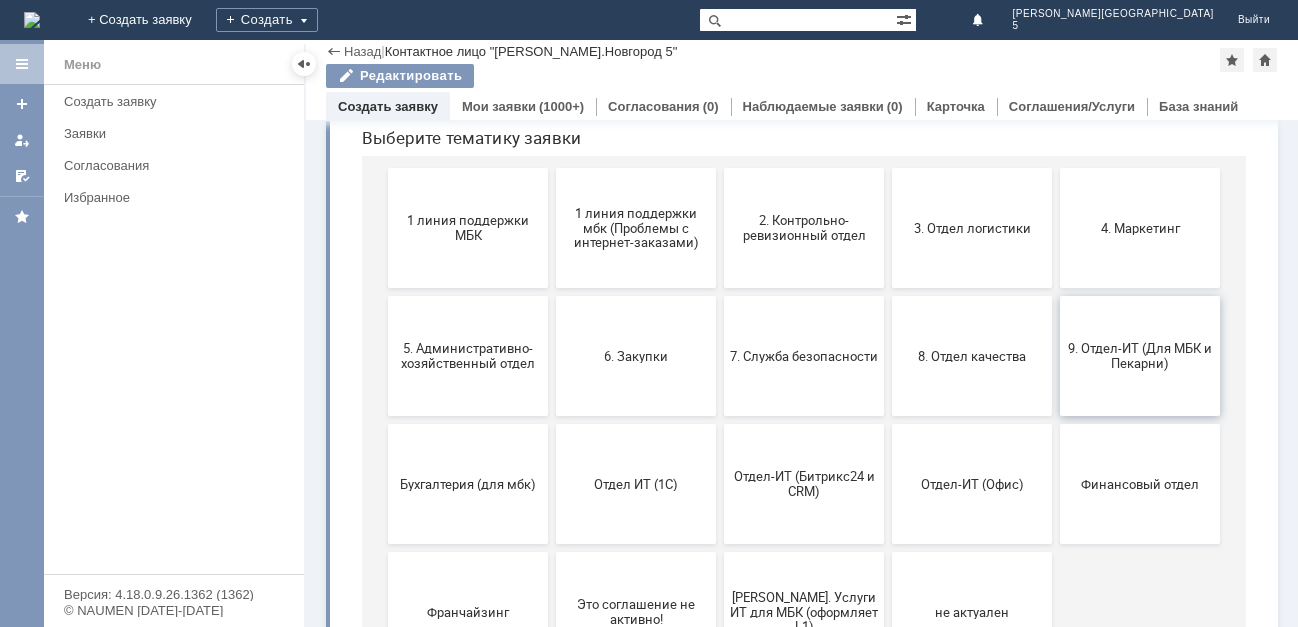 click on "9. Отдел-ИТ (Для МБК и Пекарни)" at bounding box center [1140, 356] 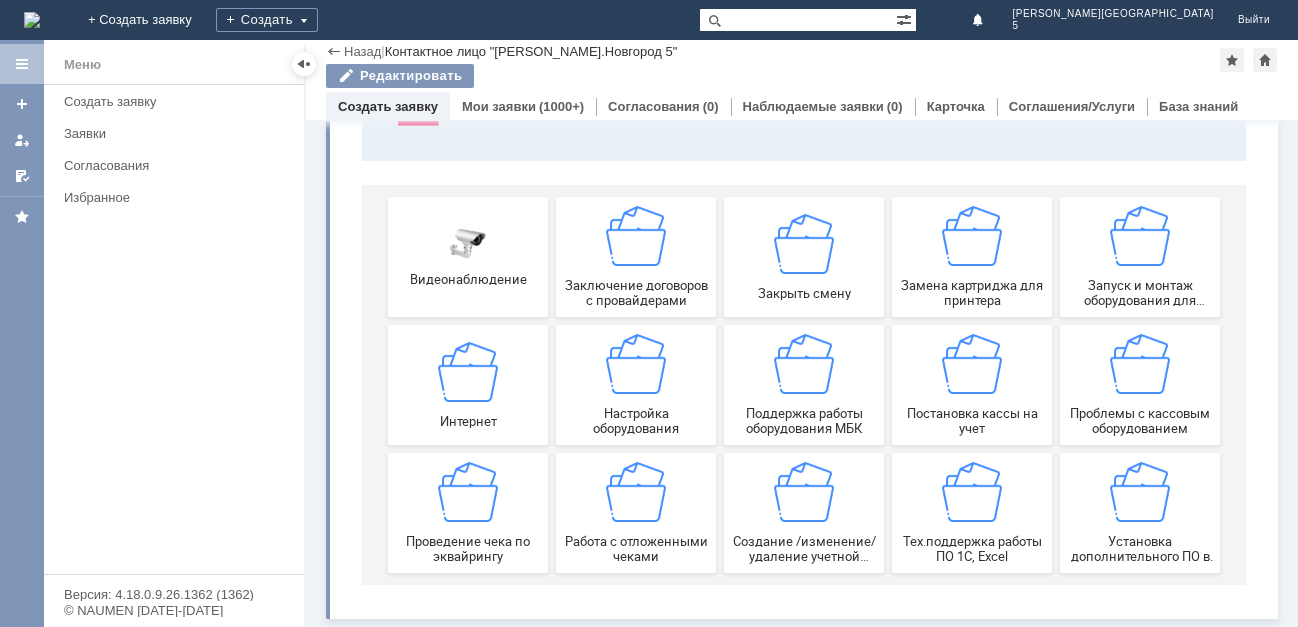 scroll, scrollTop: 191, scrollLeft: 0, axis: vertical 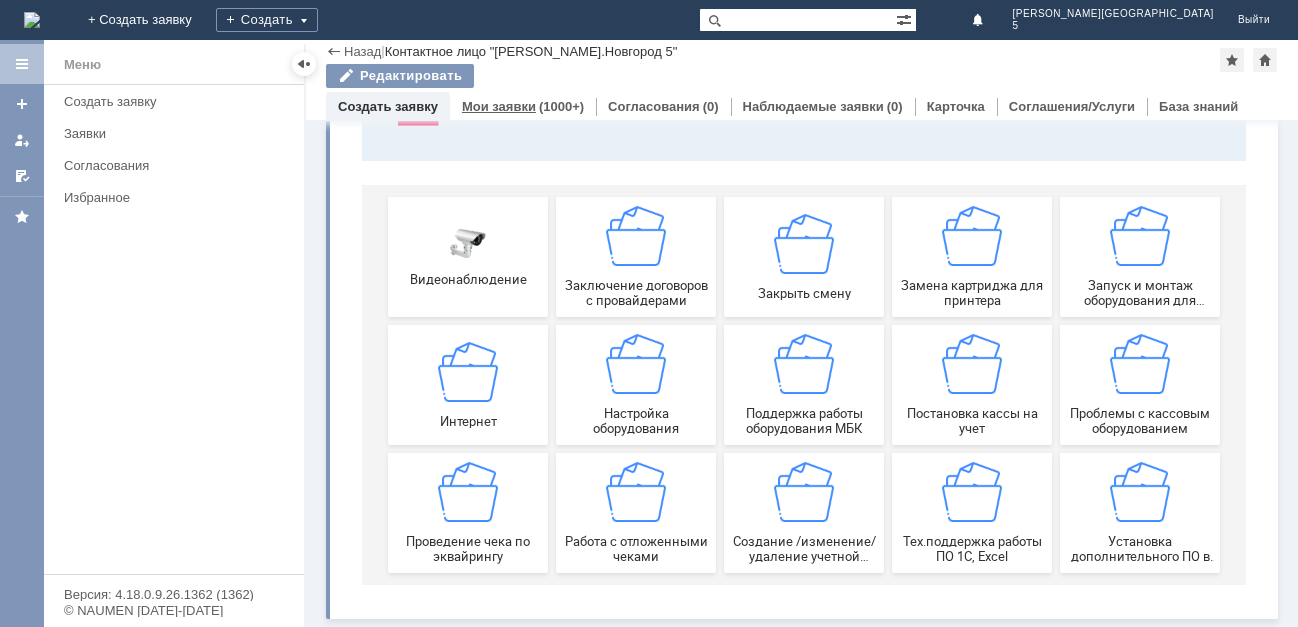 click on "Мои заявки" at bounding box center (499, 106) 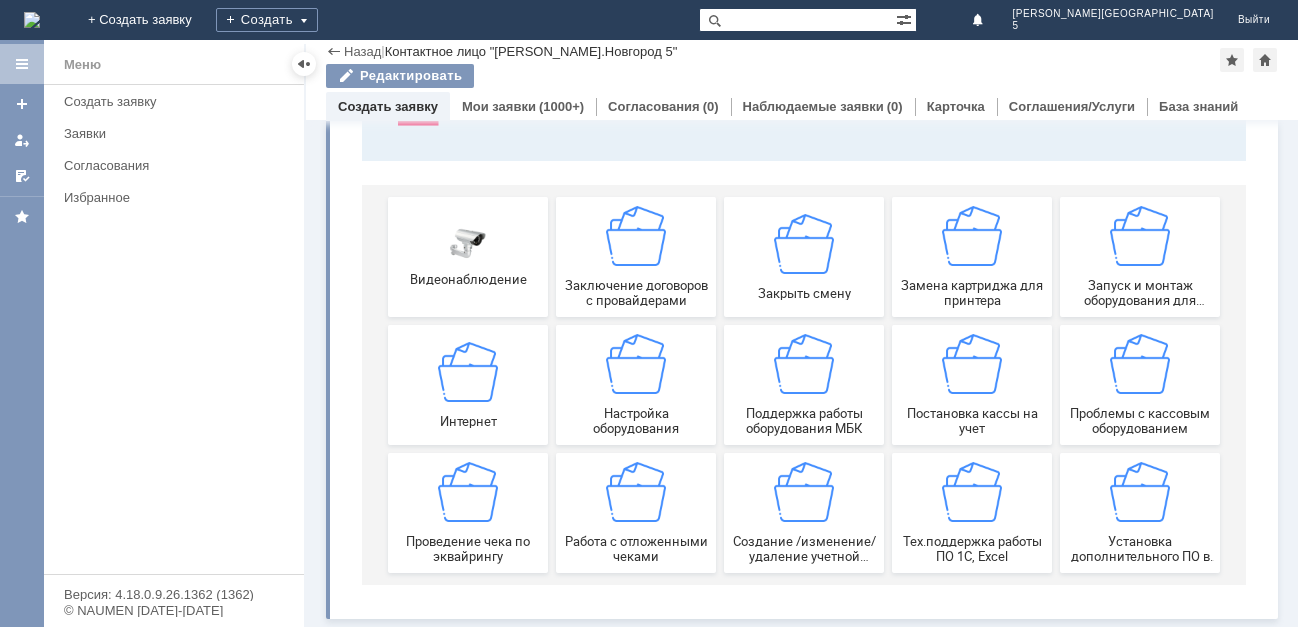 scroll, scrollTop: 0, scrollLeft: 0, axis: both 